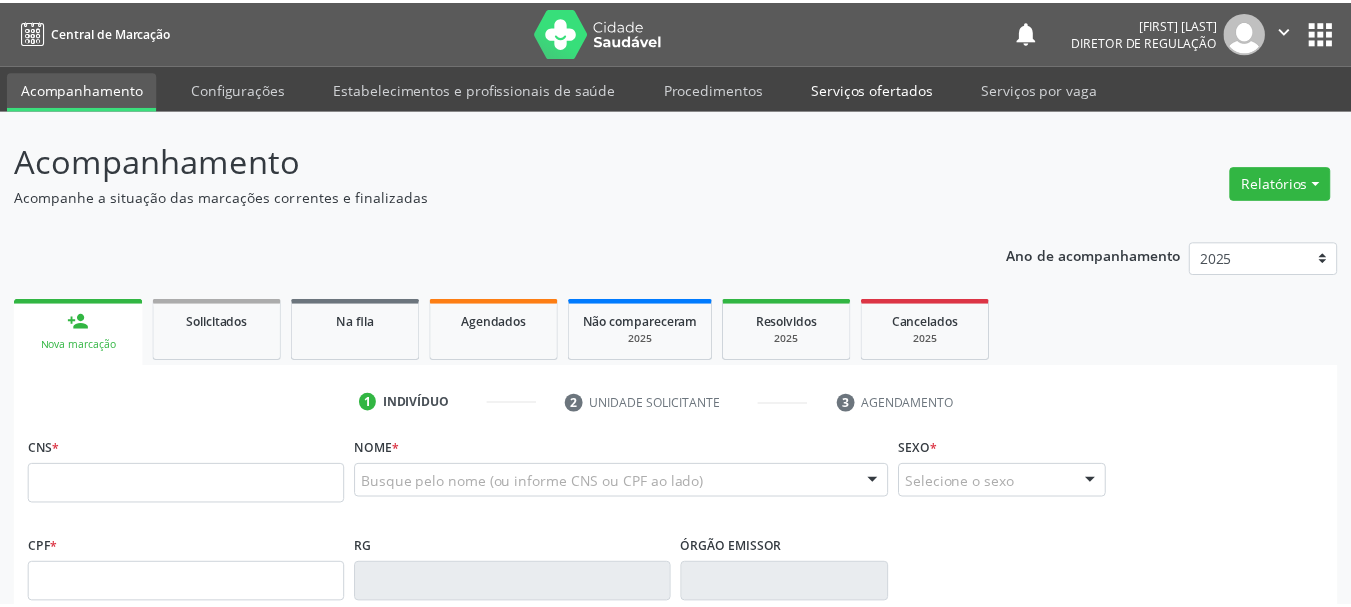scroll, scrollTop: 0, scrollLeft: 0, axis: both 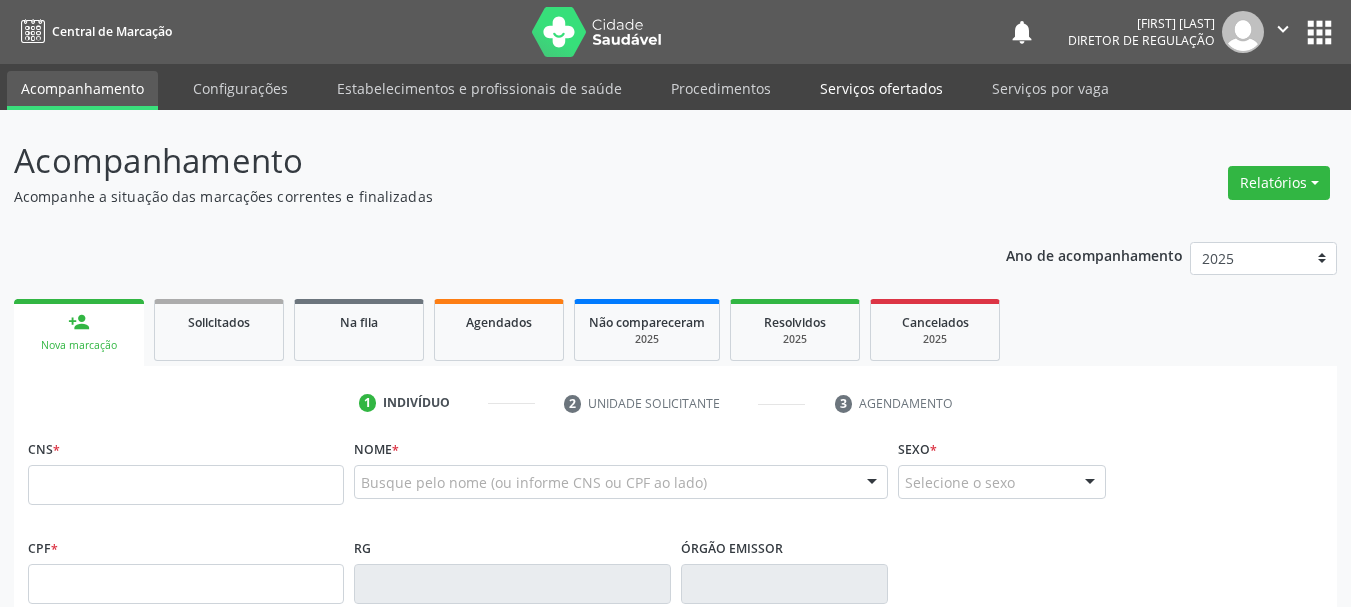 click on "Serviços ofertados" at bounding box center [881, 88] 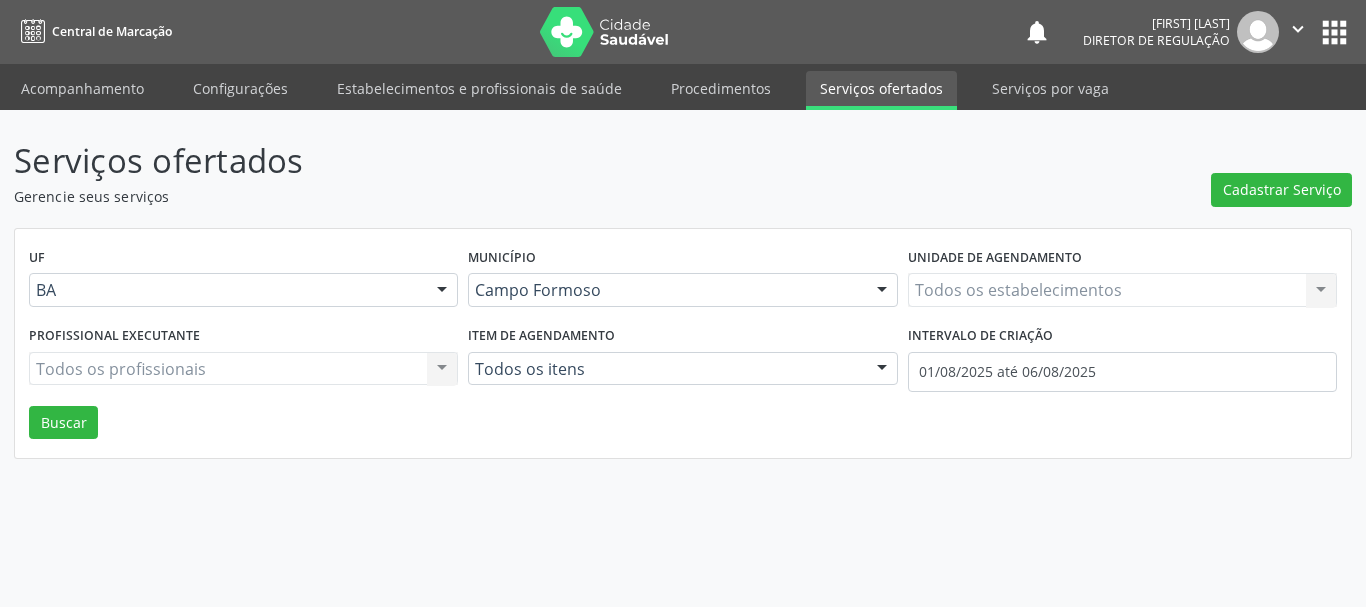 click on "Todos os estabelecimentos         Todos os estabelecimentos
Nenhum resultado encontrado para: "   "
Não há nenhuma opção para ser exibida." at bounding box center (1122, 290) 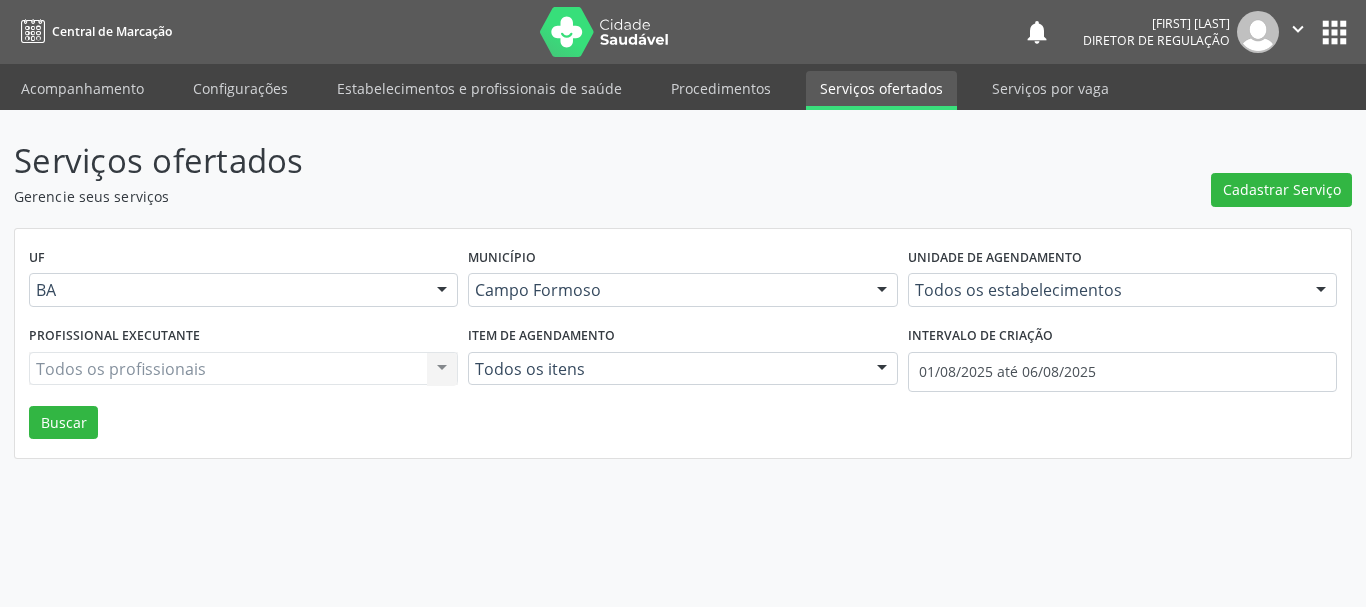 click on "Unidade de agendamento
Todos os estabelecimentos         Todos os estabelecimentos   Academia da Saude   Analise Diagnostico Laboratorial   Biolab   Caf Central de Abastecimento Farmaceutico de Campo Formoso   Caps Centro de Atencao Psicossocial   Central de Marcacao de Consultas e Exames de Campo Formoso   Centro Medico Campo Formoso   Centro de Enfrentamento Para Covid 19 de Campo Formoso   Centro de Reabilitacao   Centro de Saúde Ocular   Clinica Dr Jose Alberto   Clinica Dr Silvio Matos   Clinica Multimed   Clinica de Reabilitacao Nova Mente e Novo Corpo   Clinlab   Clinodonto   Consultorio Dr Adailton Menezes   Consultorio Dr Cristovao Jose de Lima Silva   Consultorio Odontologico Dr Bruno Ribeiro Mendes   Consultorio Odontologico Dra Marilia Hilariao Ferreira   Dialab Diagnostico Laboratorial   Ecoseg Consultoria Gestao e Treinamentos   Estrategia de Saude da Familia Lages dos Negros II   Farmacia Basica   Farmacias Paque Menos   Fisiocare   Fisiolates     Fisiomed" at bounding box center [1122, 282] 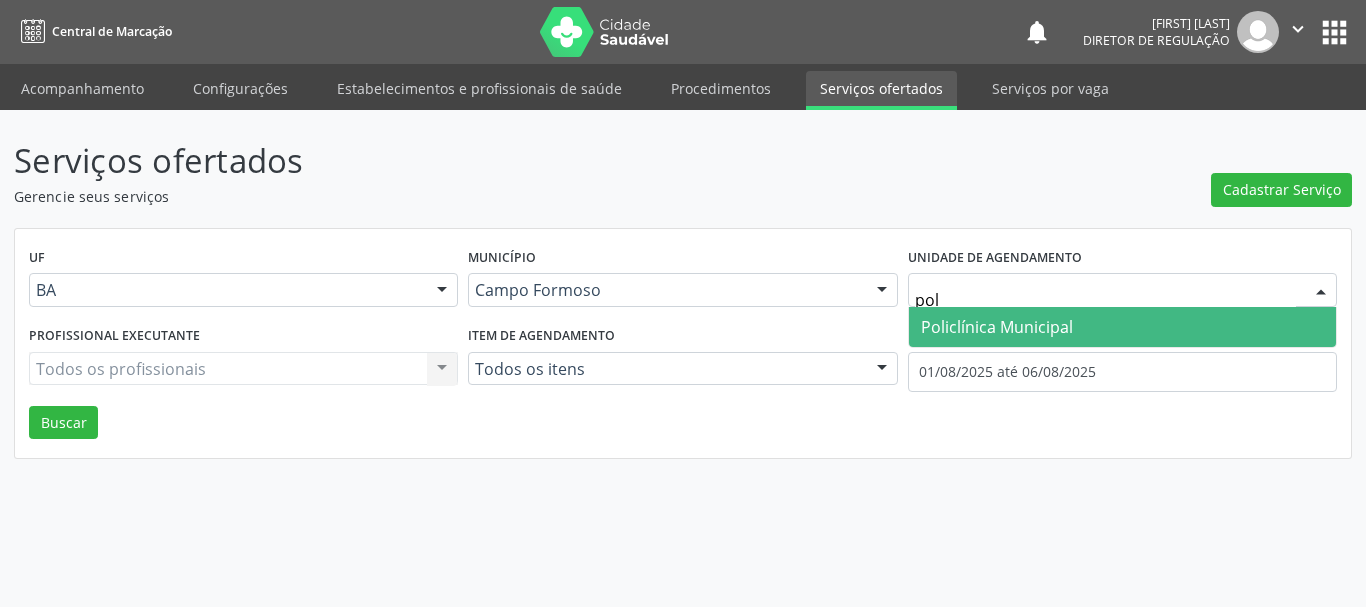 type on "poli" 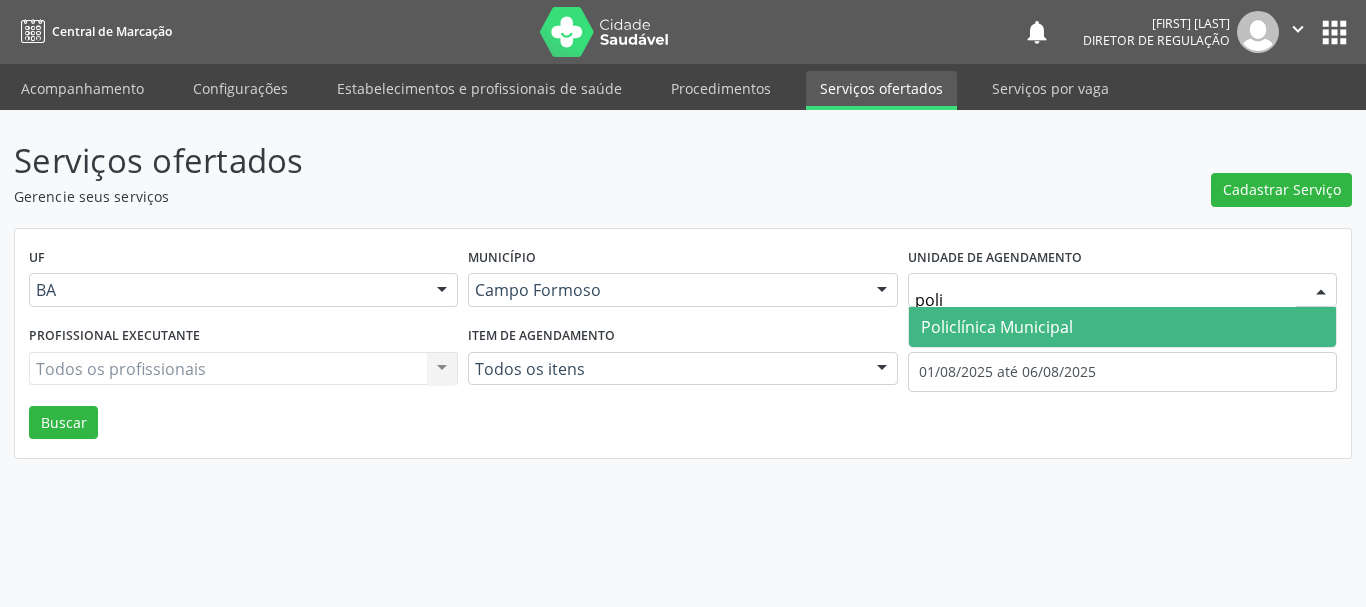 click on "Policlínica Municipal" at bounding box center [997, 327] 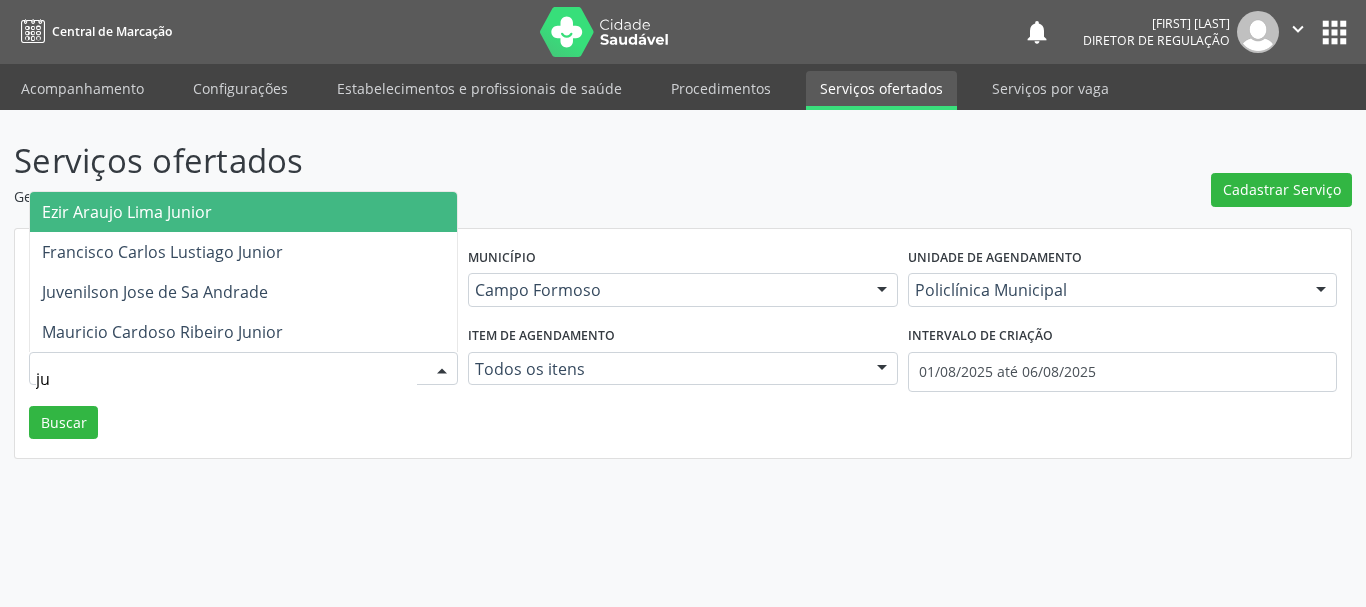 type on "juv" 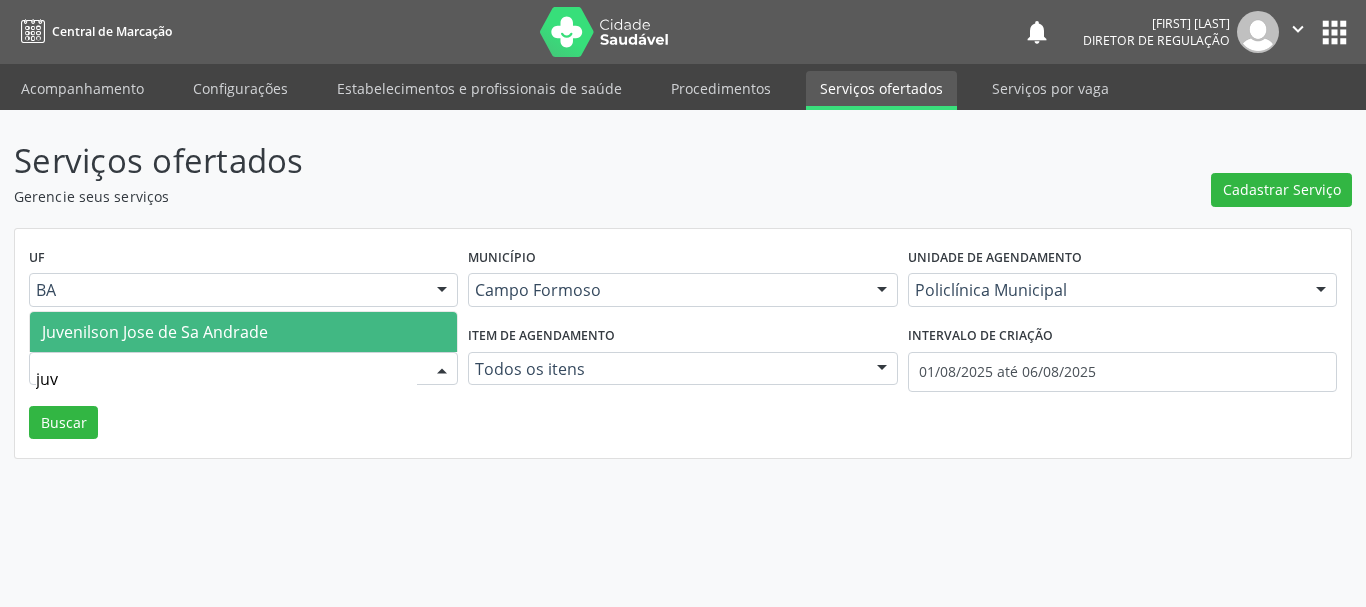 click on "Juvenilson Jose de Sa Andrade" at bounding box center (243, 332) 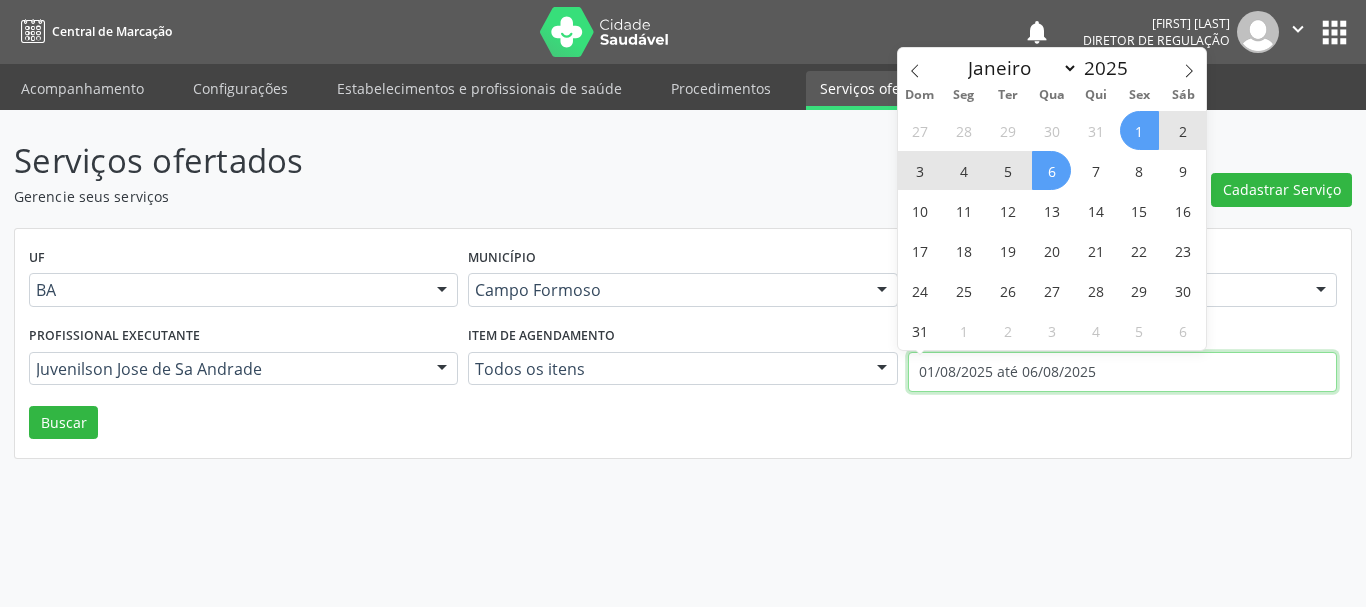 click on "01/08/2025 até 06/08/2025" at bounding box center (1122, 372) 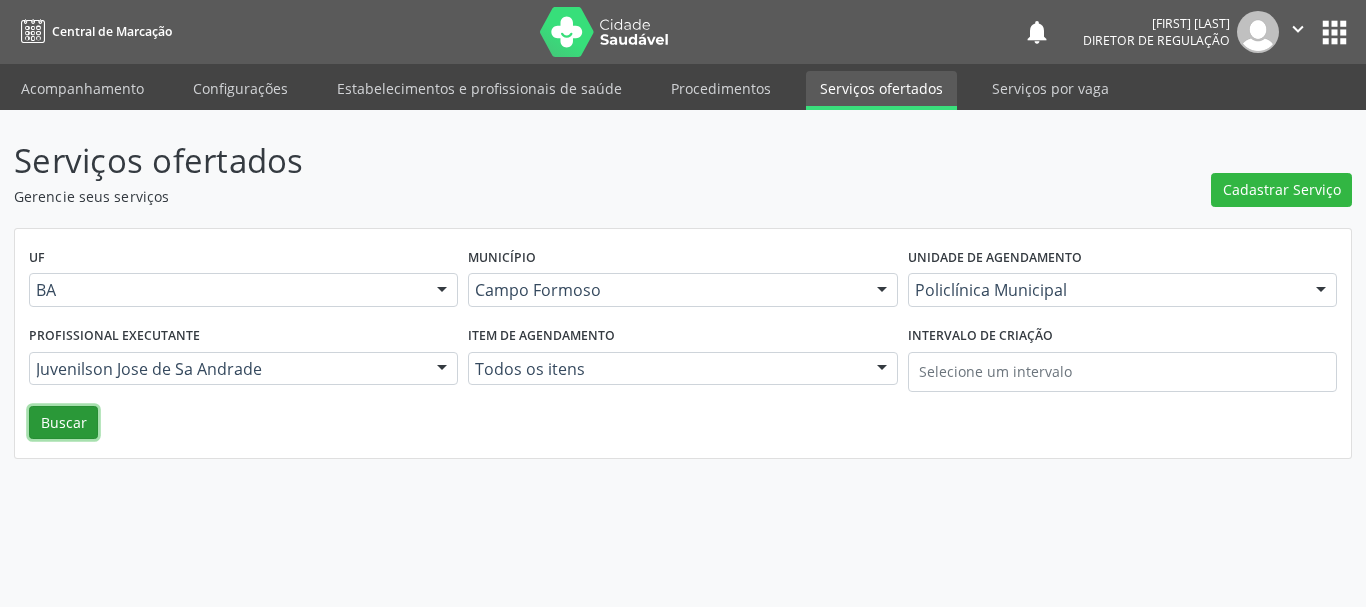 click on "Buscar" at bounding box center (63, 423) 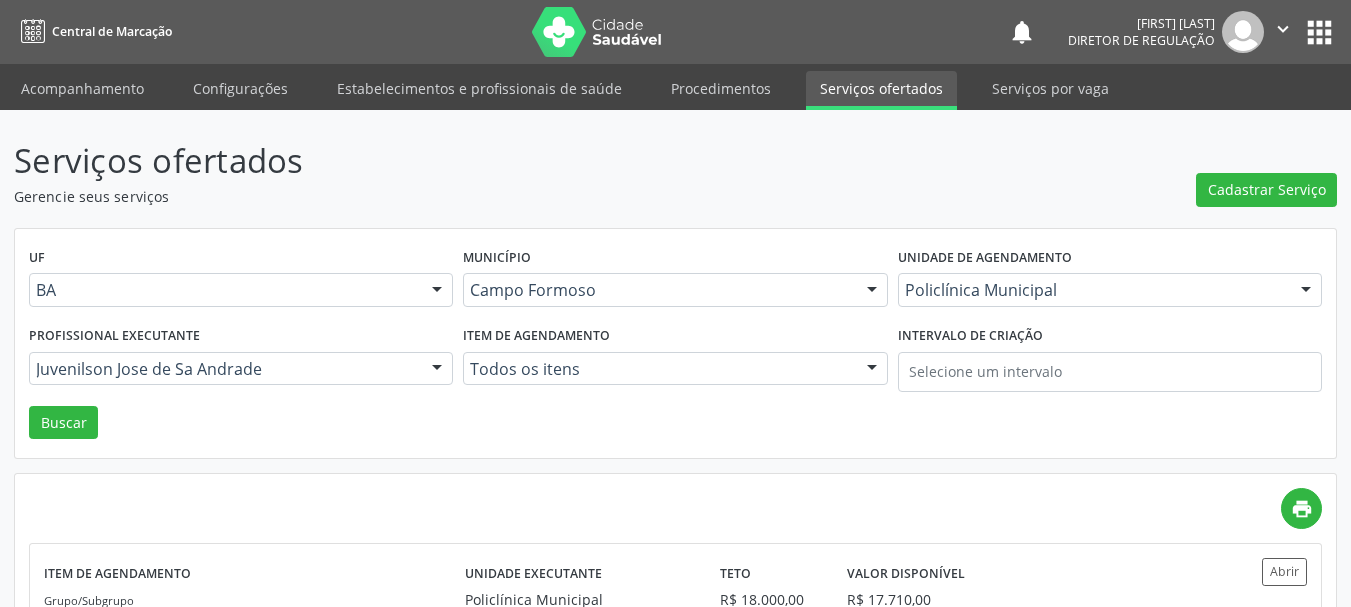 scroll, scrollTop: 200, scrollLeft: 0, axis: vertical 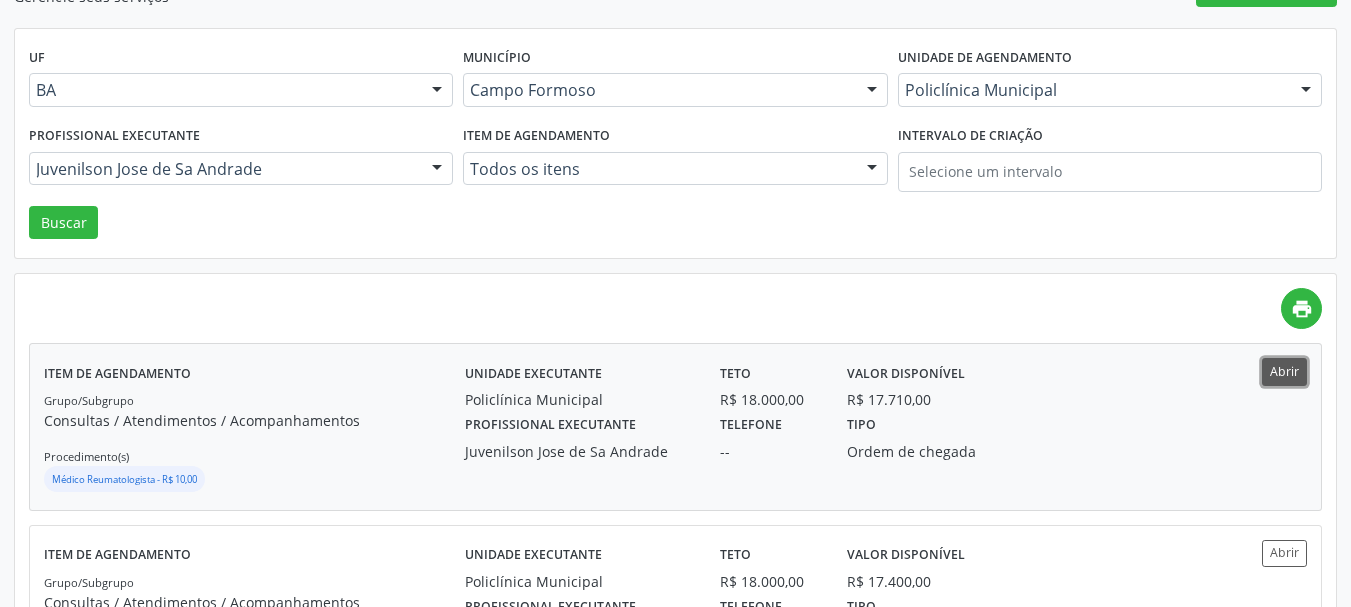 click on "Abrir" at bounding box center (1284, 371) 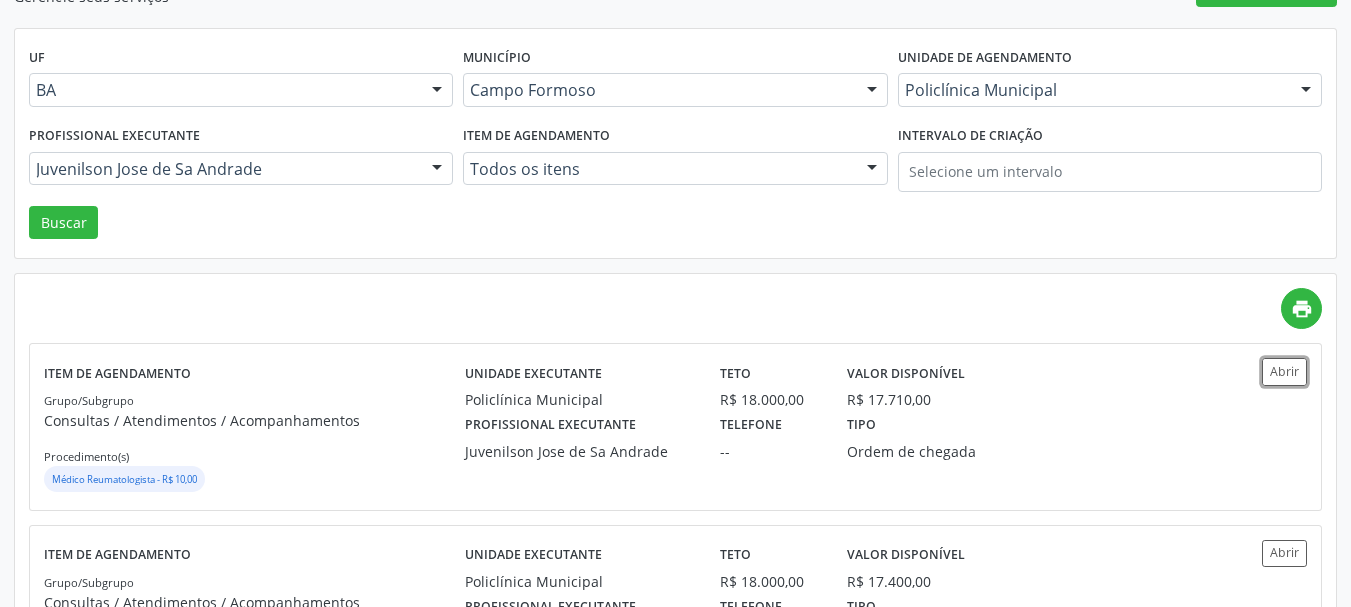 scroll, scrollTop: 0, scrollLeft: 0, axis: both 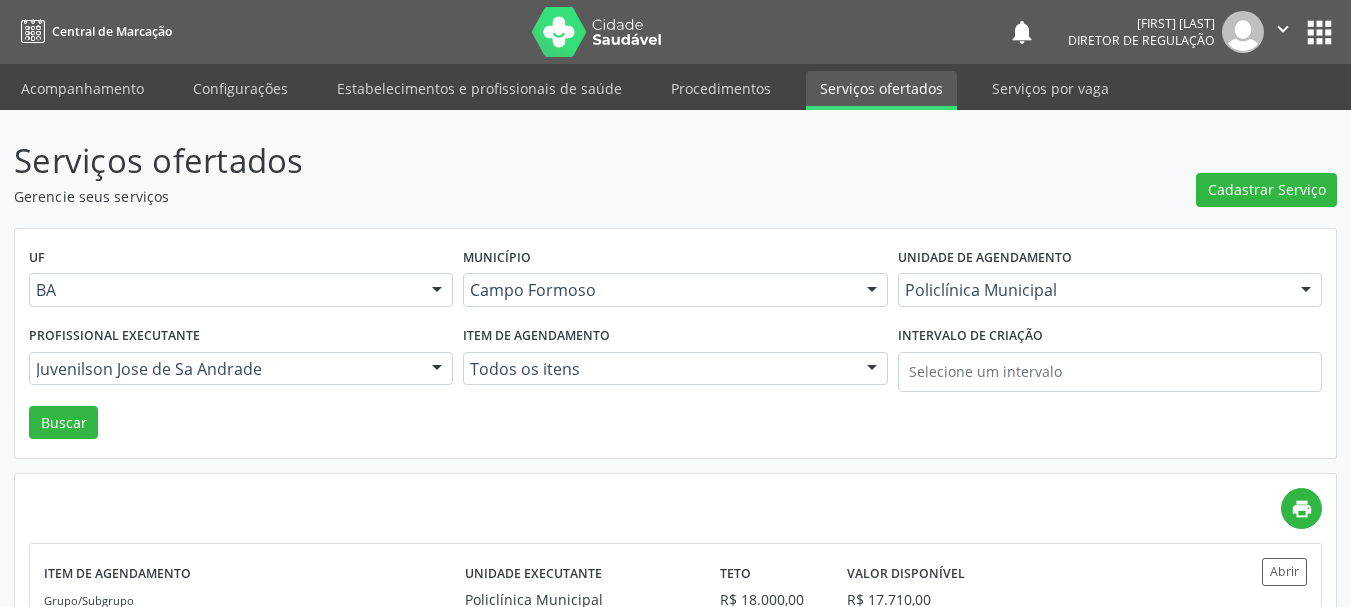 click on "Juvenilson Jose de Sa Andrade" at bounding box center [241, 369] 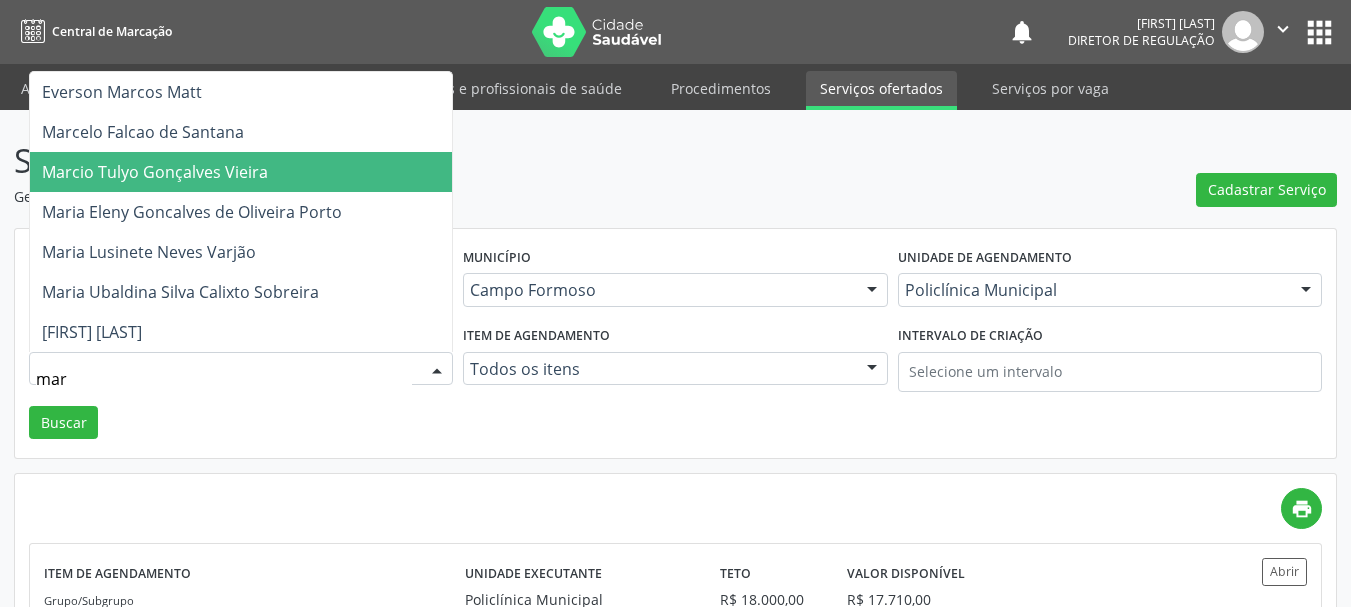 click on "Marcio Tulyo Gonçalves Vieira" at bounding box center (241, 172) 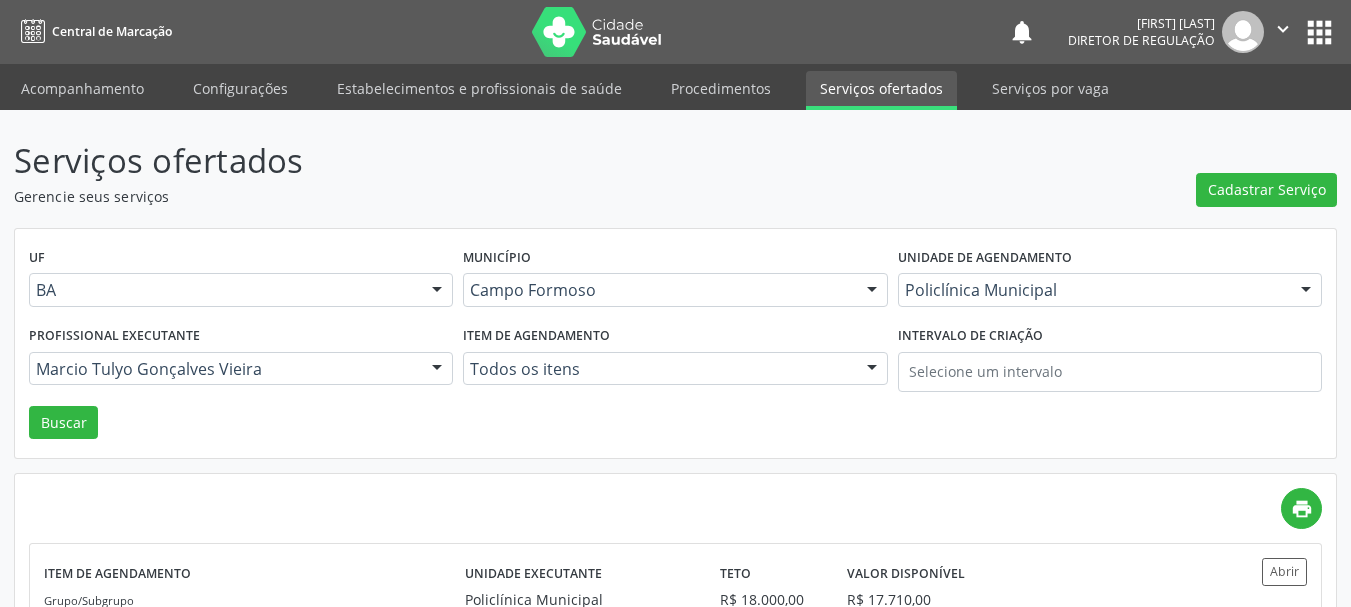 click on "UF
BA         BA
Nenhum resultado encontrado para: "   "
Não há nenhuma opção para ser exibida.
Município
Campo Formoso         Campo Formoso
Nenhum resultado encontrado para: "   "
Não há nenhuma opção para ser exibida.
Unidade de agendamento
Policlínica Municipal         Todos os estabelecimentos   Academia da Saude   Analise Diagnostico Laboratorial   Biolab   Caf Central de Abastecimento Farmaceutico de Campo Formoso   Caps Centro de Atencao Psicossocial   Central de Marcacao de Consultas e Exames de Campo Formoso   Centro Medico Campo Formoso   Centro de Enfrentamento Para Covid 19 de Campo Formoso   Centro de Reabilitacao   Centro de Saúde Ocular   Clinica Dr Jose Alberto   Clinica Dr Silvio Matos   Clinica Multimed   Clinica de Reabilitacao Nova Mente e Novo Corpo   Clinlab   Clinodonto   Consultorio Dr Adailton Menezes         Dialab Diagnostico Laboratorial" at bounding box center (675, 344) 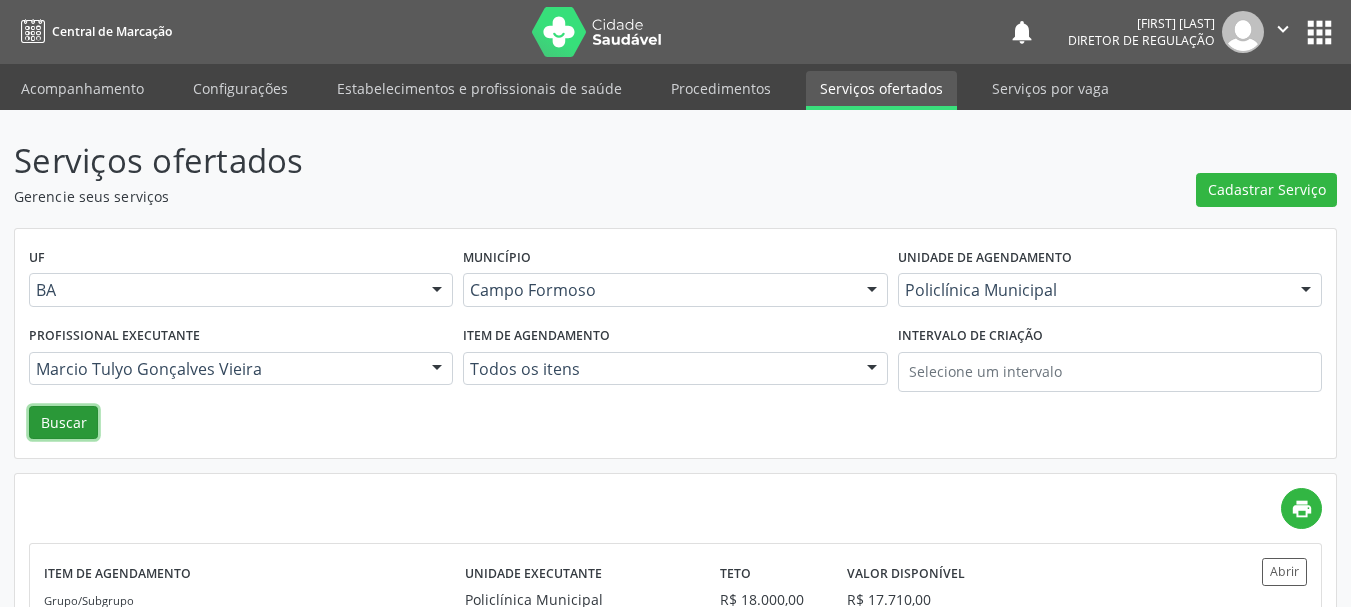 drag, startPoint x: 39, startPoint y: 433, endPoint x: 316, endPoint y: 481, distance: 281.12808 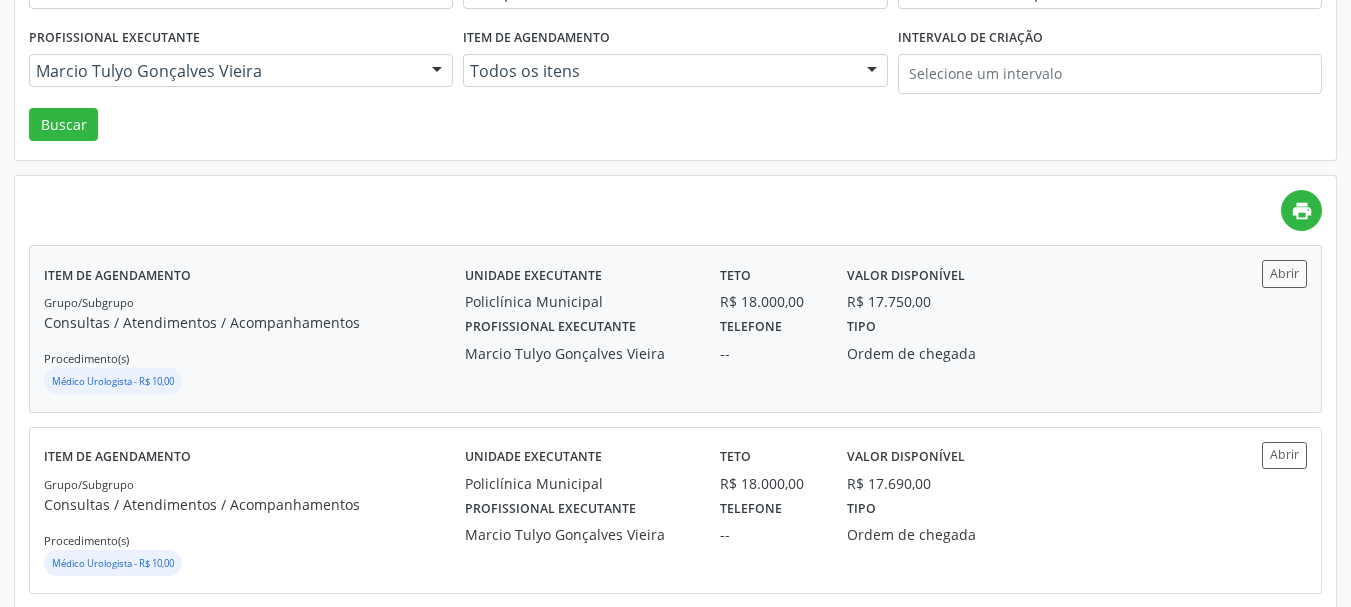 scroll, scrollTop: 300, scrollLeft: 0, axis: vertical 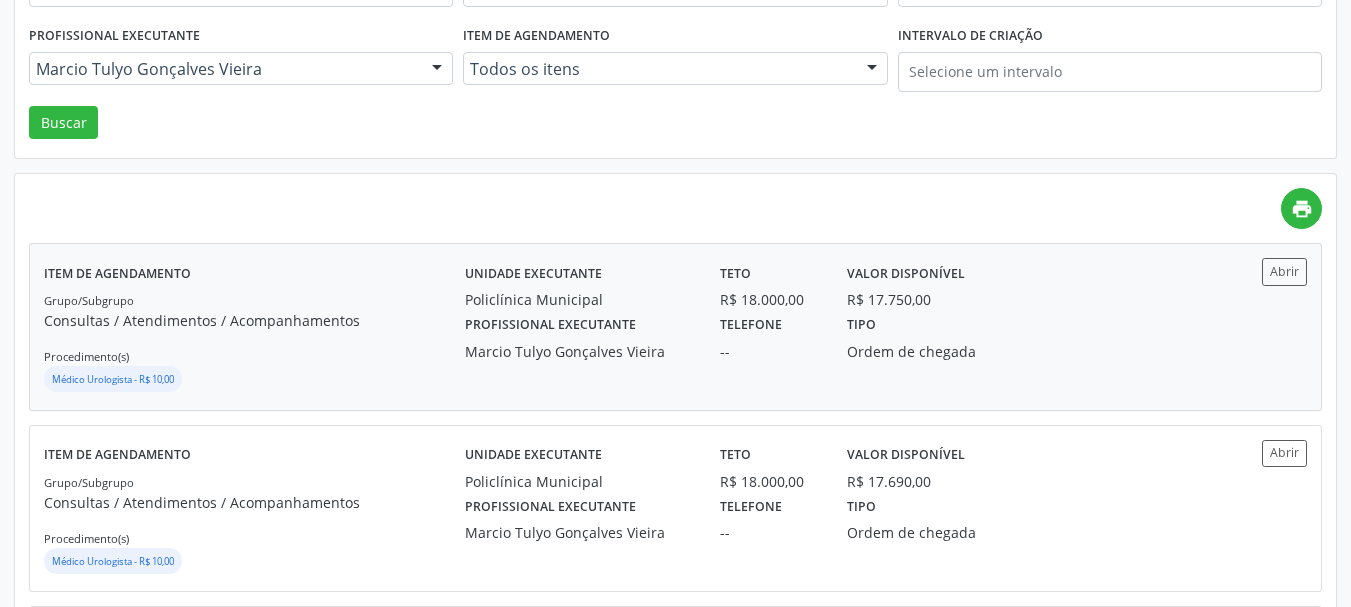 click on "Abrir" at bounding box center [1254, 271] 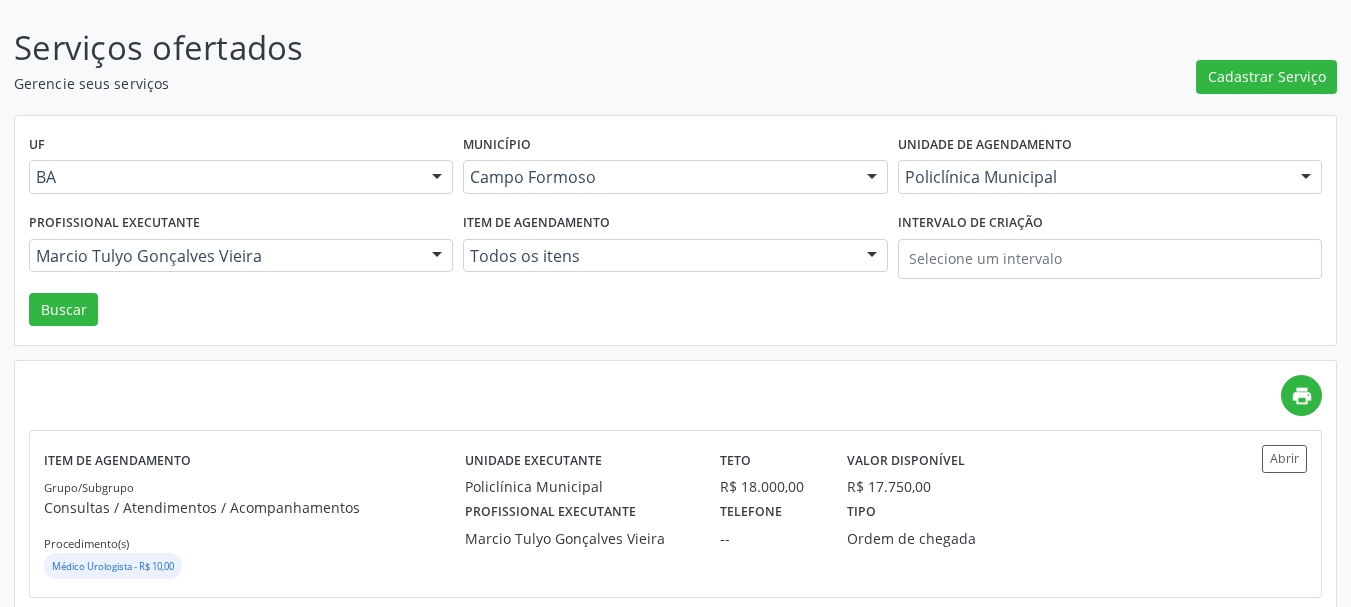 scroll, scrollTop: 0, scrollLeft: 0, axis: both 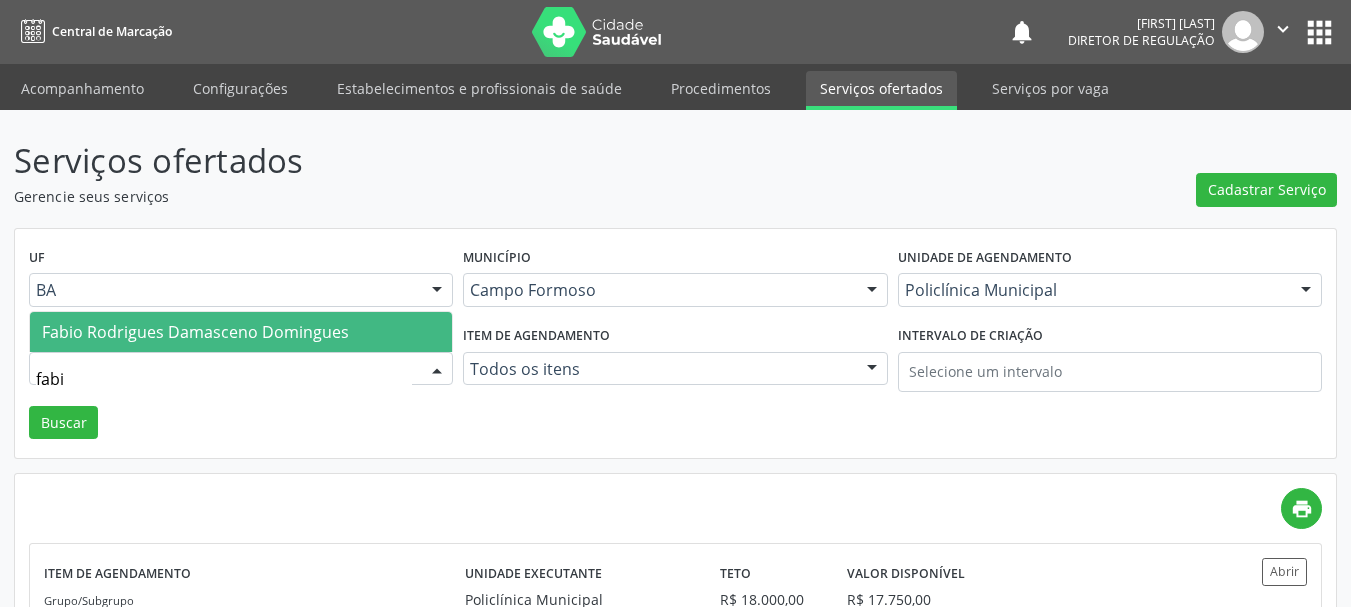type on "fabio" 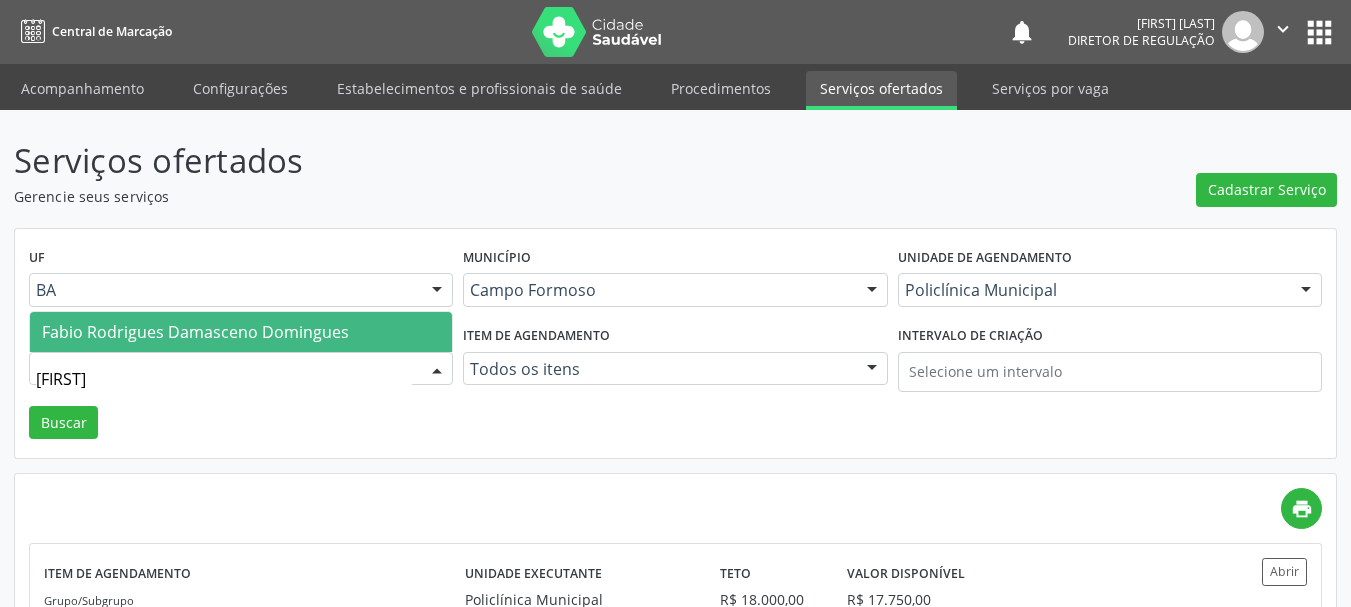 click on "Fabio Rodrigues Damasceno Domingues" at bounding box center (195, 332) 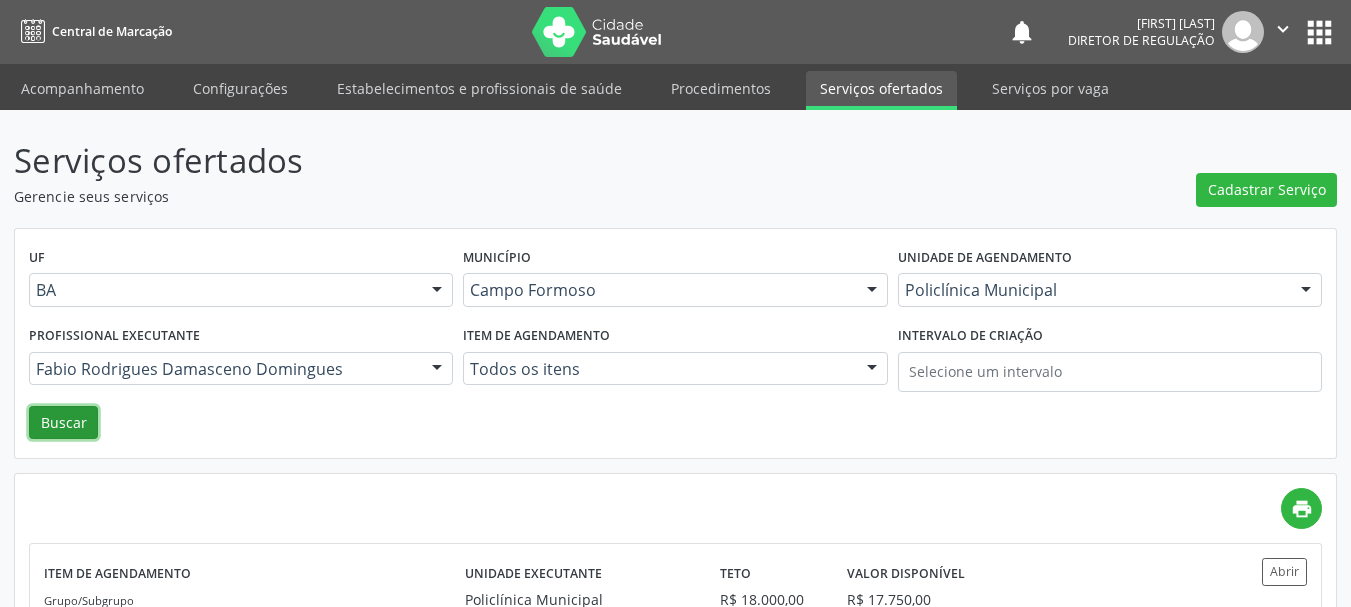 click on "Buscar" at bounding box center (63, 423) 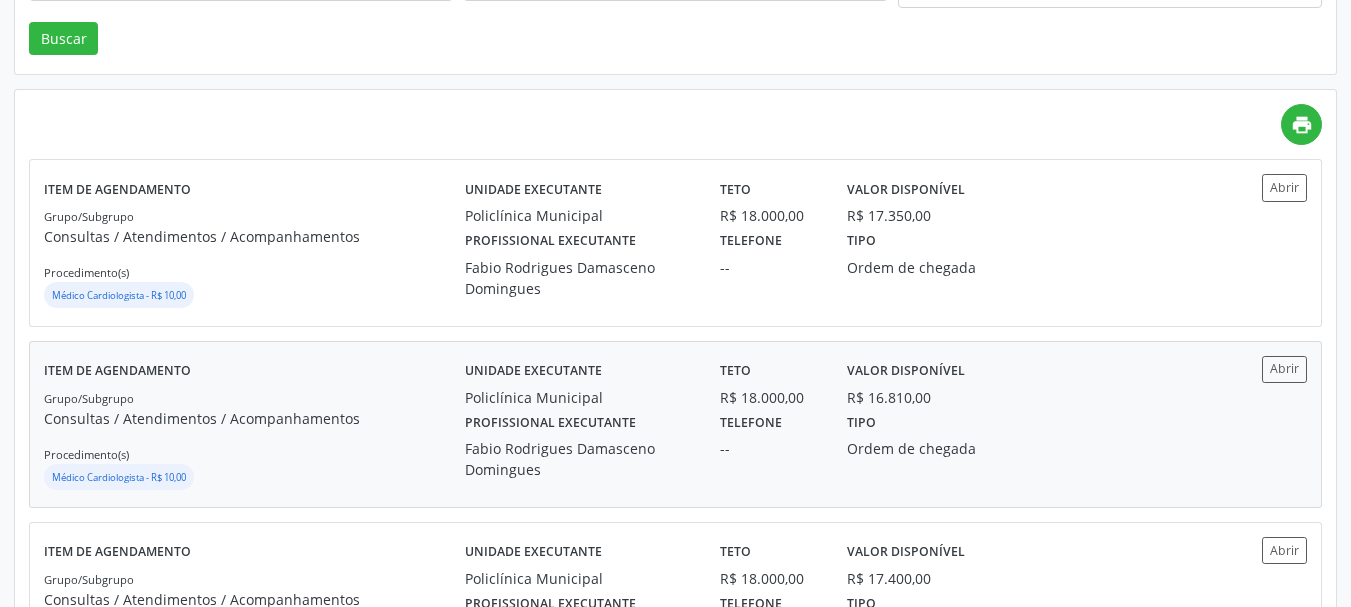 scroll, scrollTop: 400, scrollLeft: 0, axis: vertical 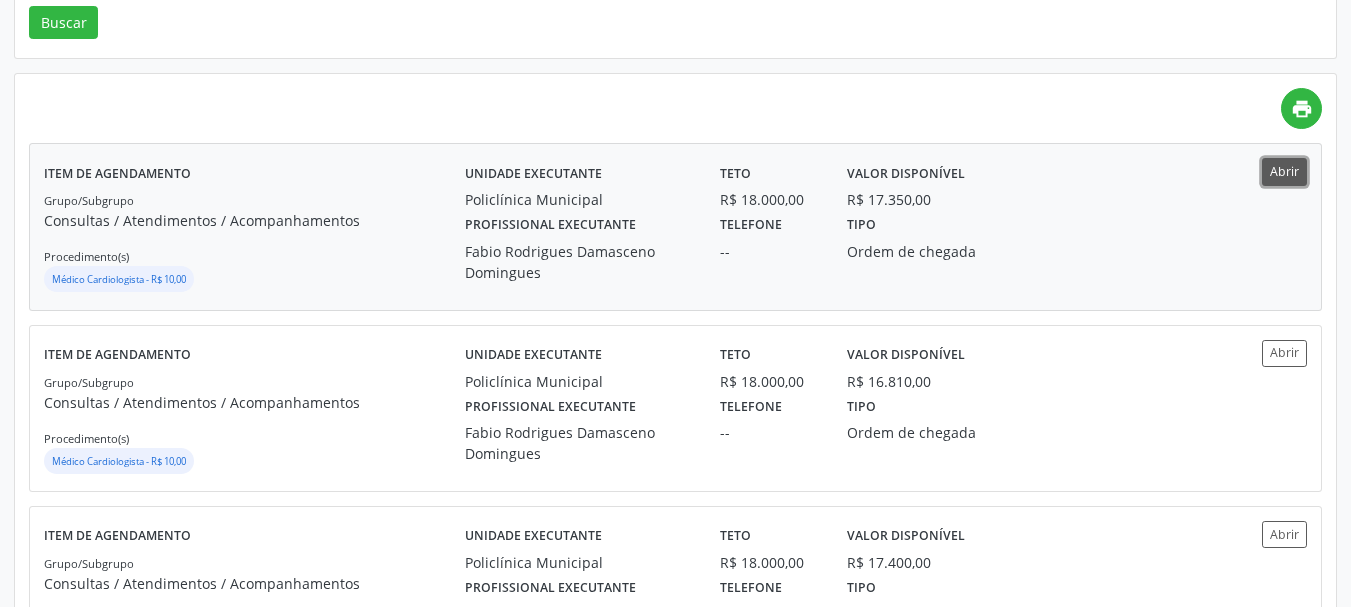 click on "Abrir" at bounding box center [1284, 171] 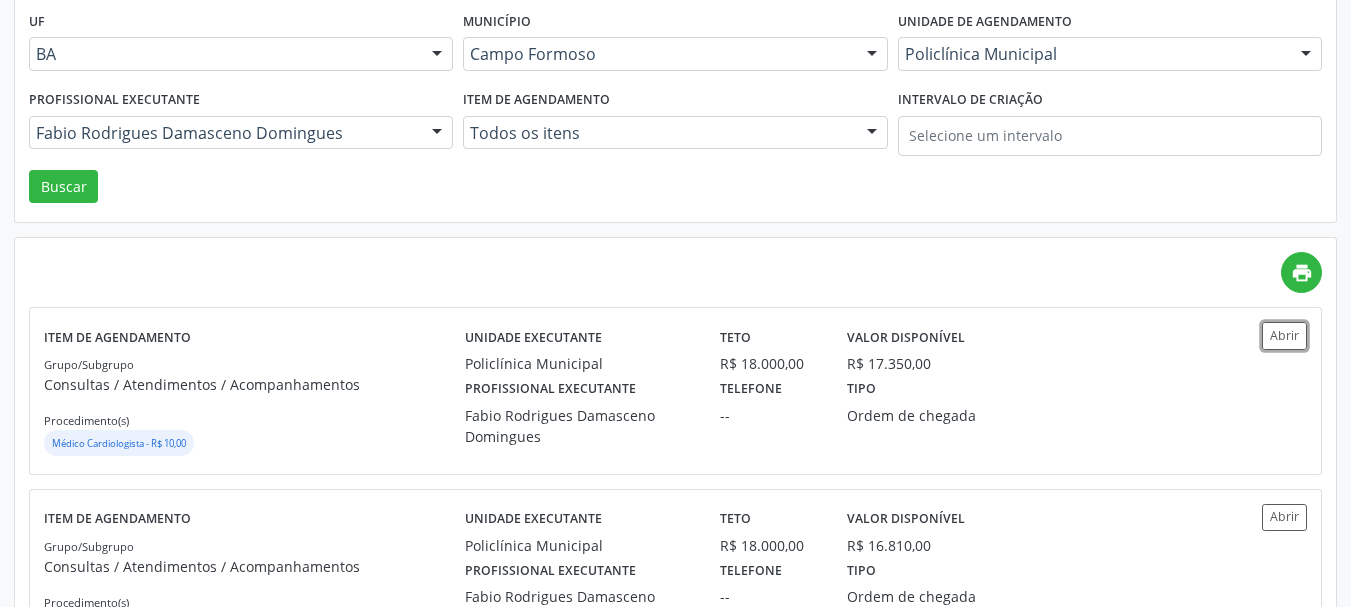 scroll, scrollTop: 0, scrollLeft: 0, axis: both 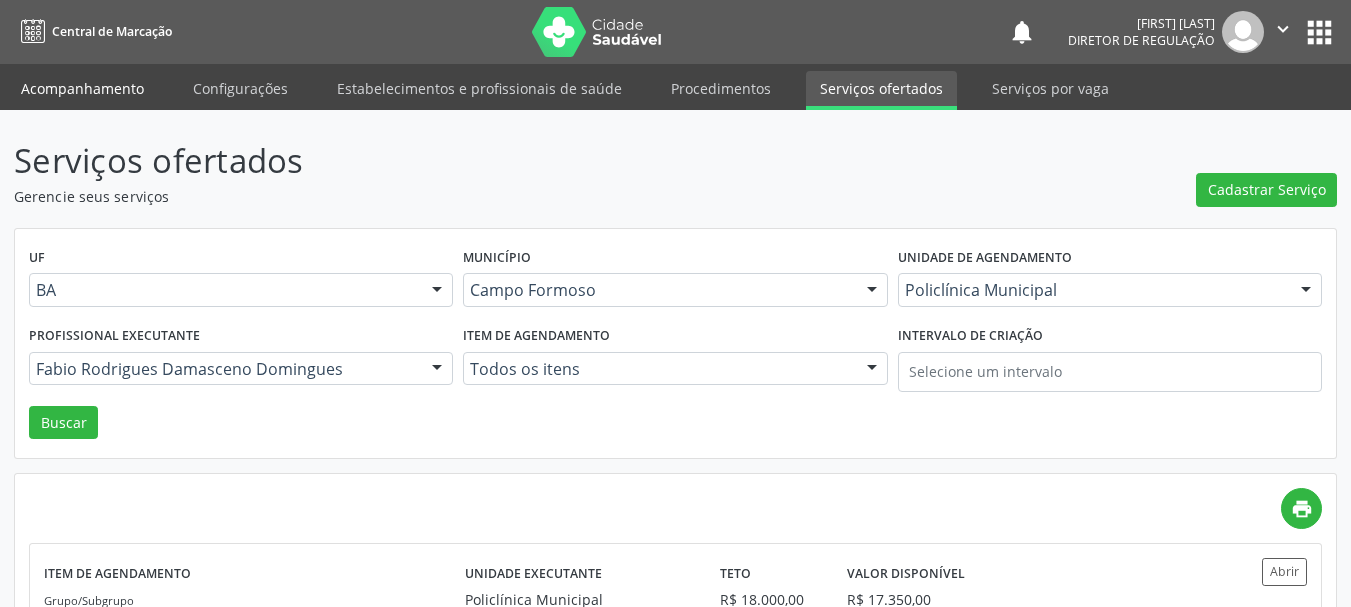 click on "Acompanhamento" at bounding box center [82, 88] 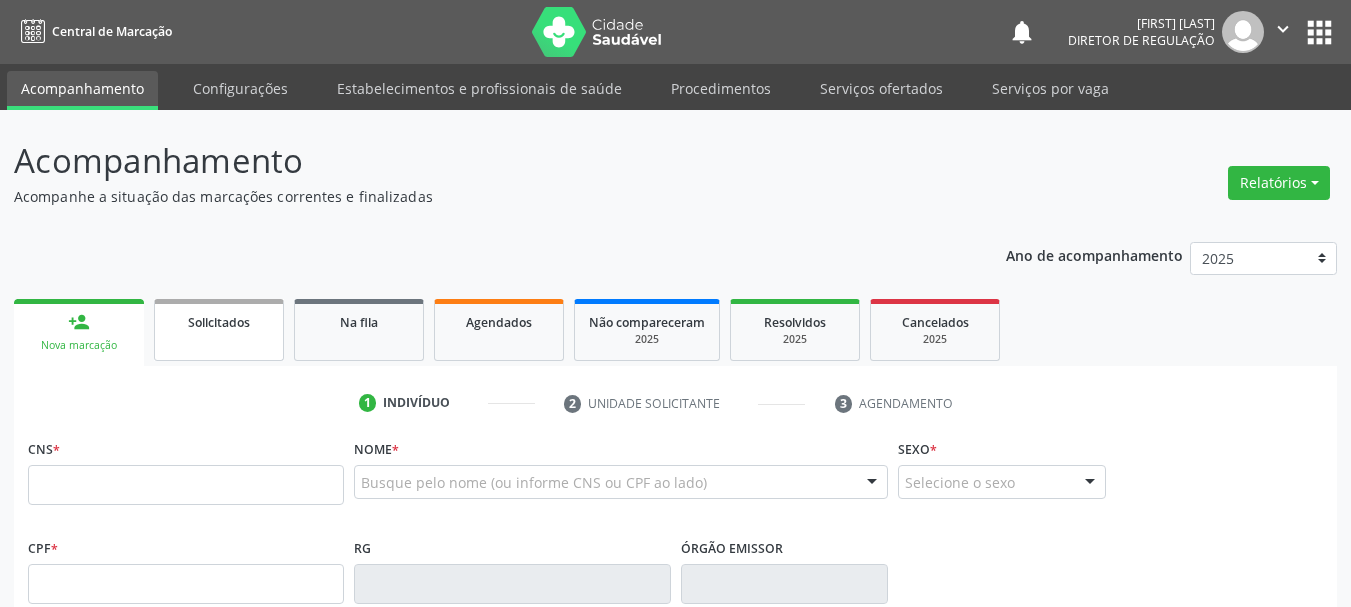 click on "Solicitados" at bounding box center (219, 330) 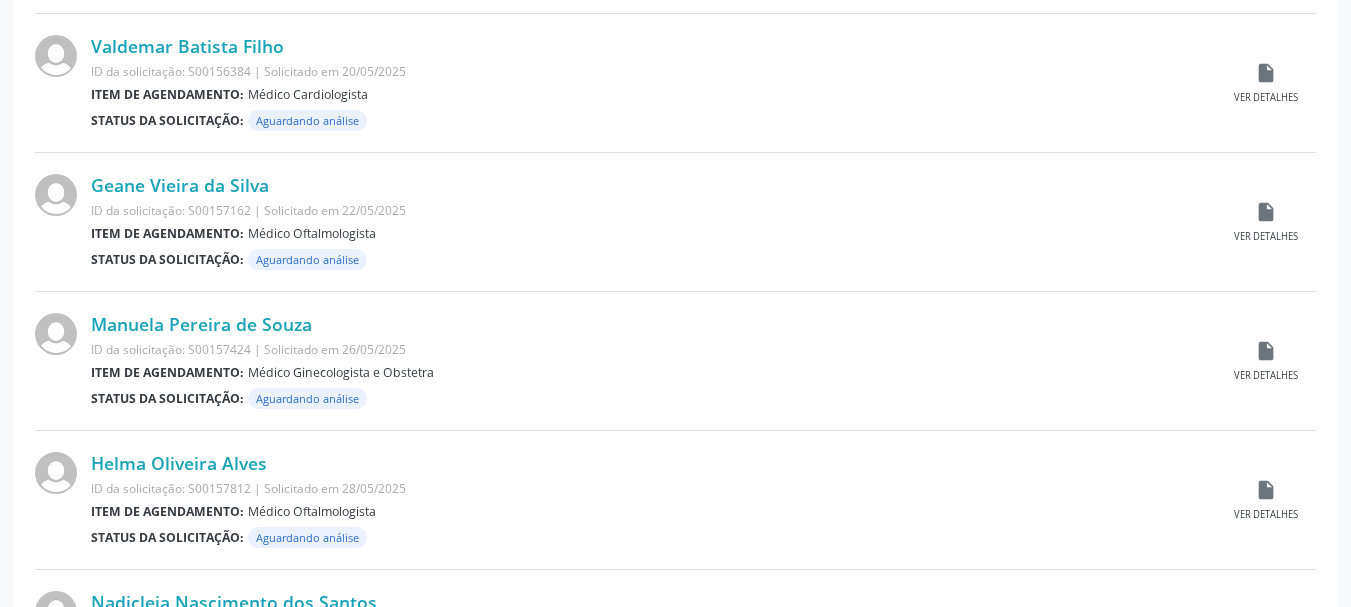 scroll, scrollTop: 1810, scrollLeft: 0, axis: vertical 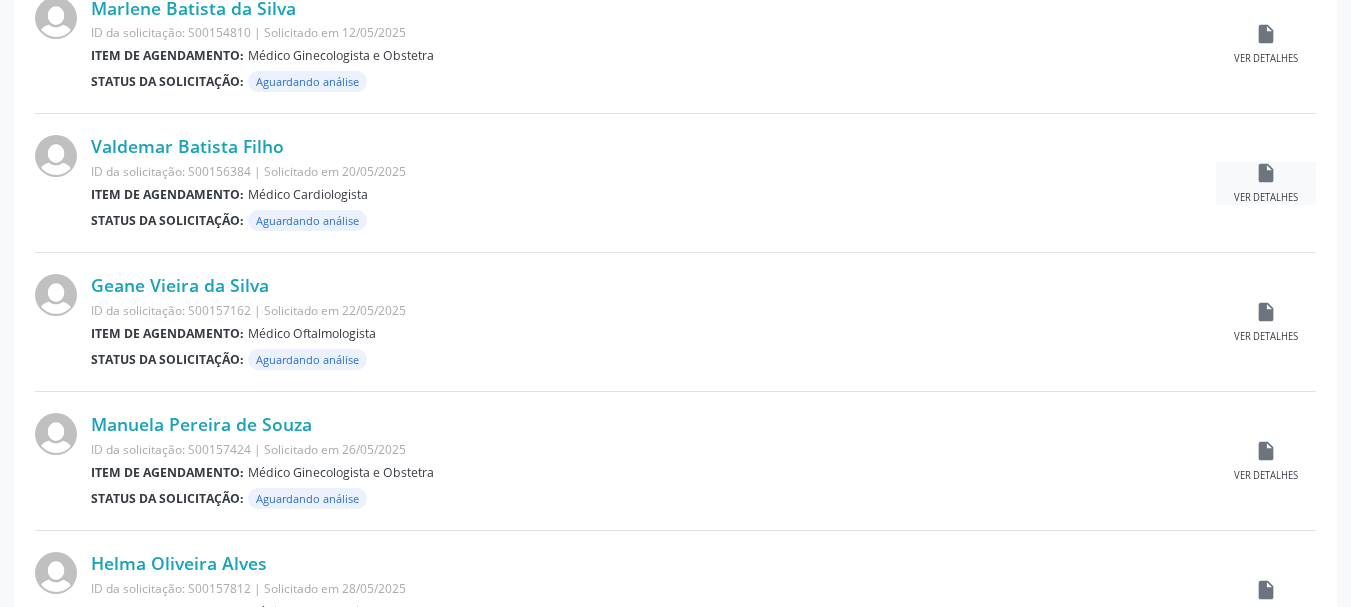 click on "Ver detalhes" at bounding box center (1266, 198) 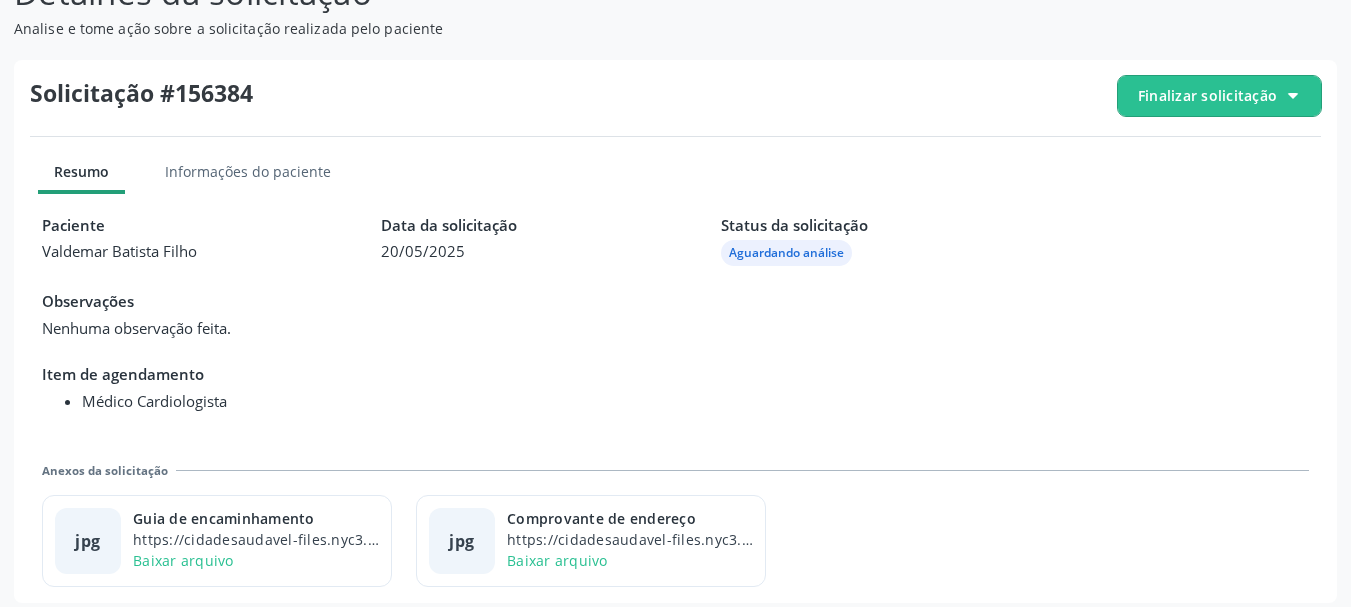 scroll, scrollTop: 223, scrollLeft: 0, axis: vertical 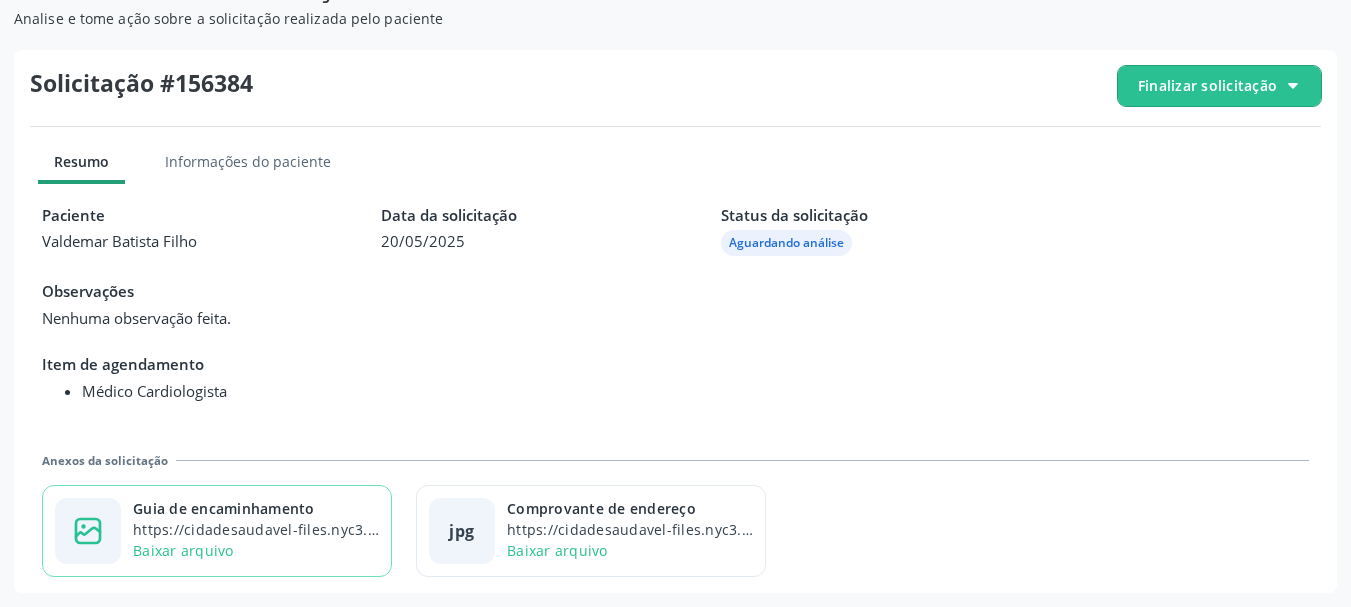 click on "Guia de encaminhamento" at bounding box center [256, 508] 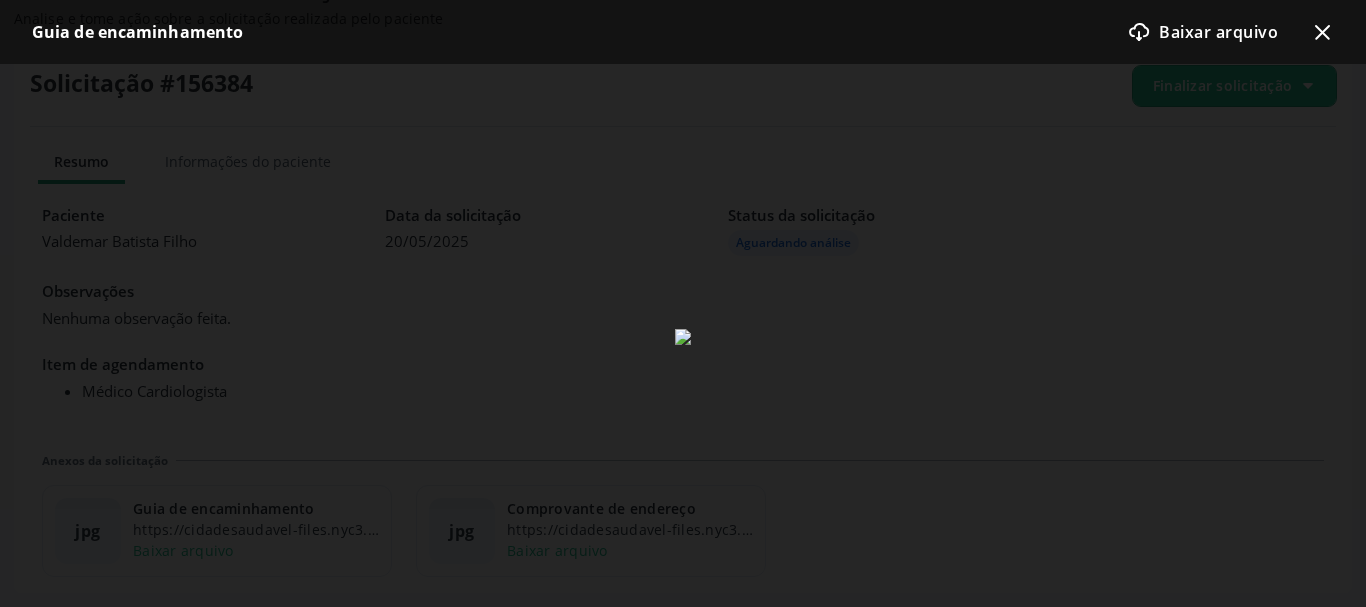 click 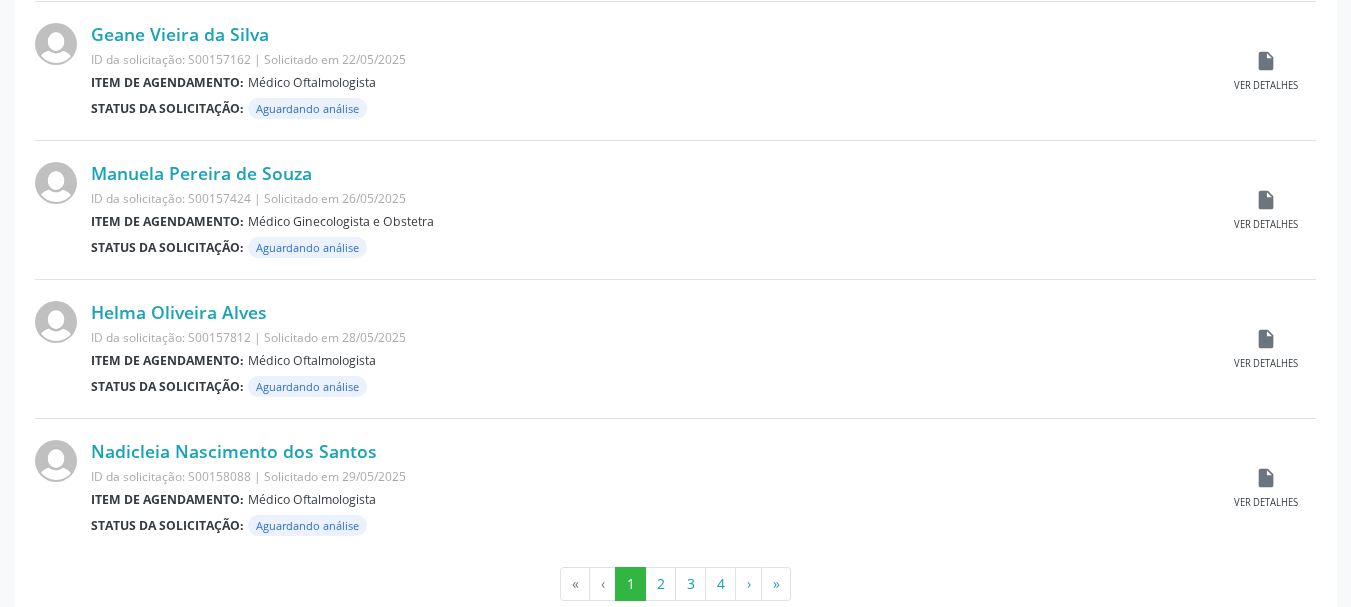 scroll, scrollTop: 2104, scrollLeft: 0, axis: vertical 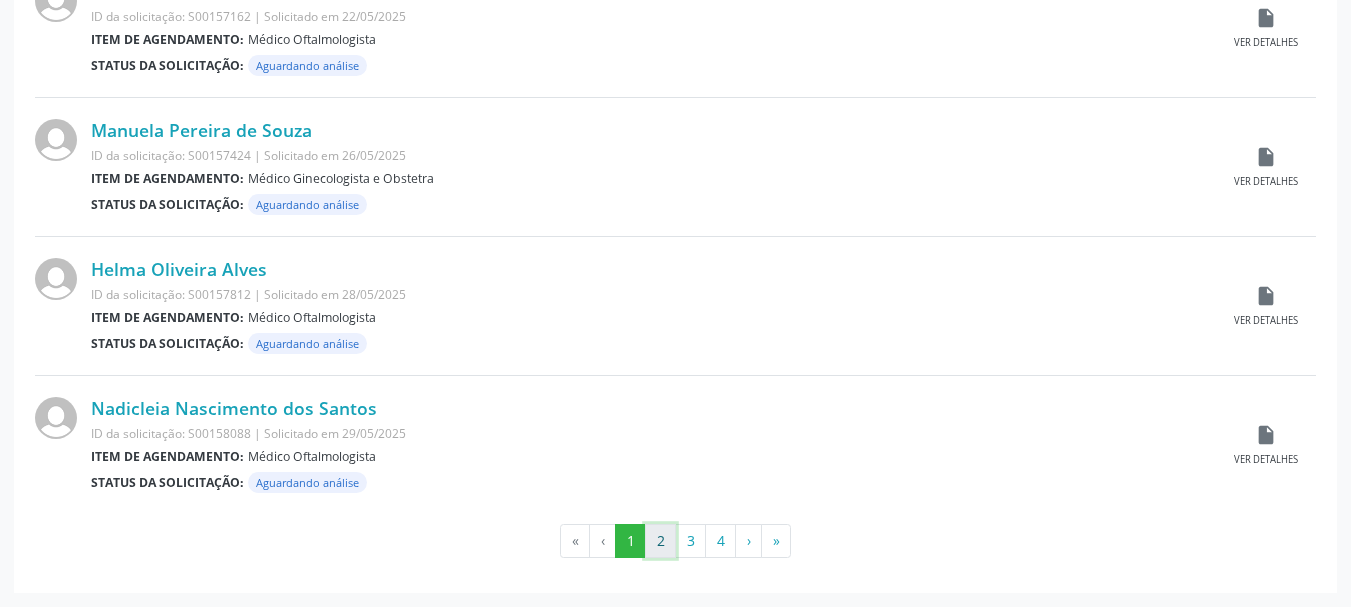 click on "2" at bounding box center [660, 541] 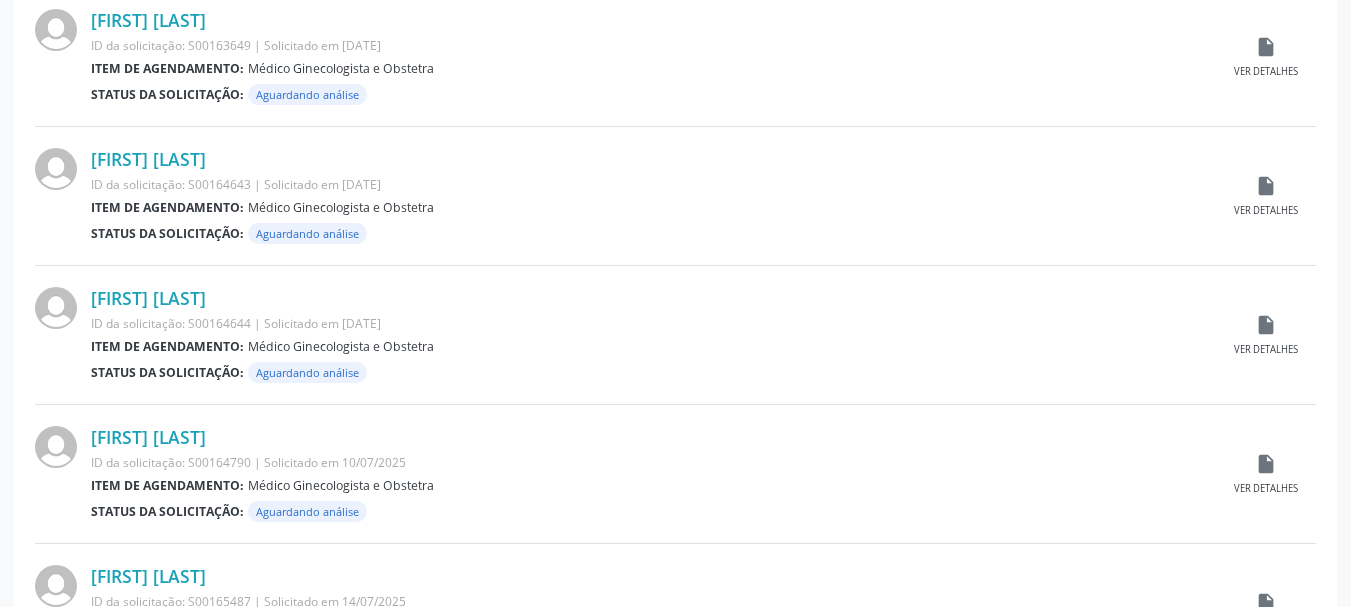 scroll, scrollTop: 2104, scrollLeft: 0, axis: vertical 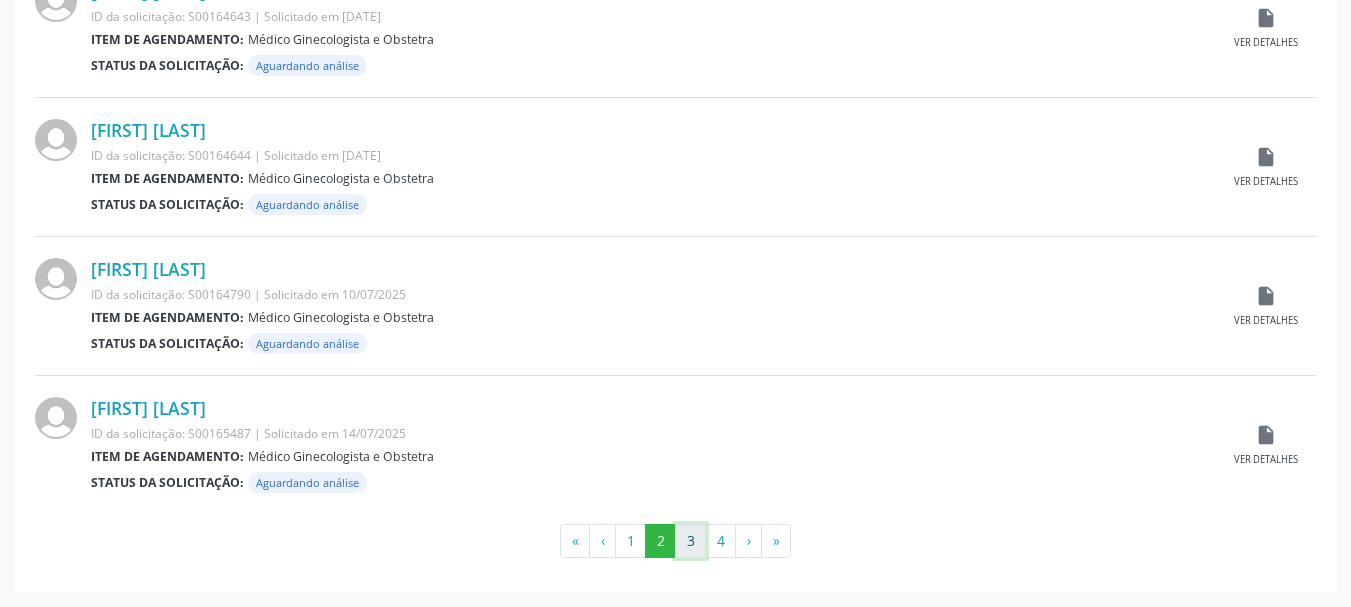 click on "3" at bounding box center (690, 541) 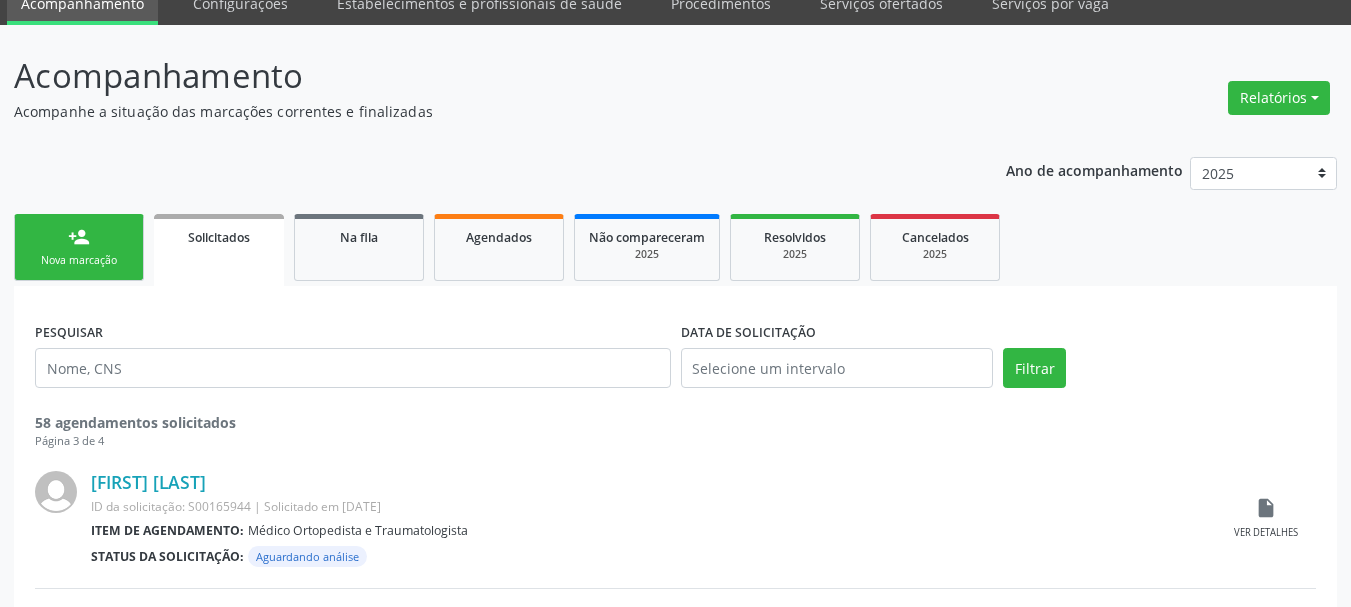 scroll, scrollTop: 2104, scrollLeft: 0, axis: vertical 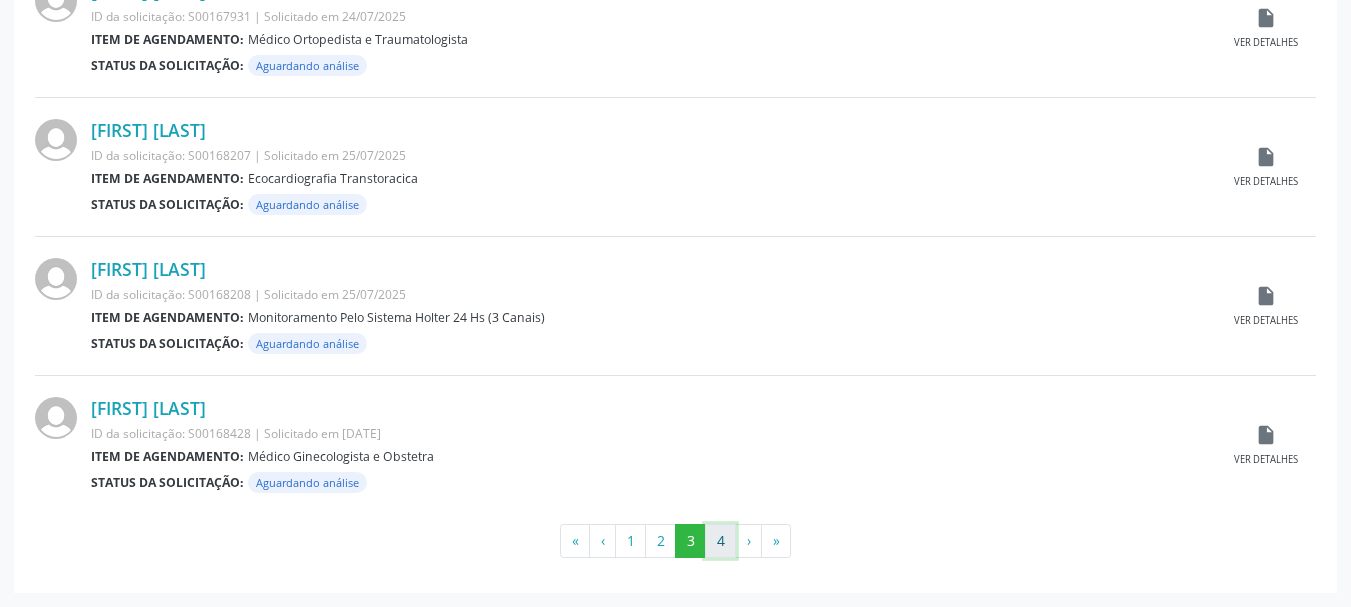 click on "4" at bounding box center [720, 541] 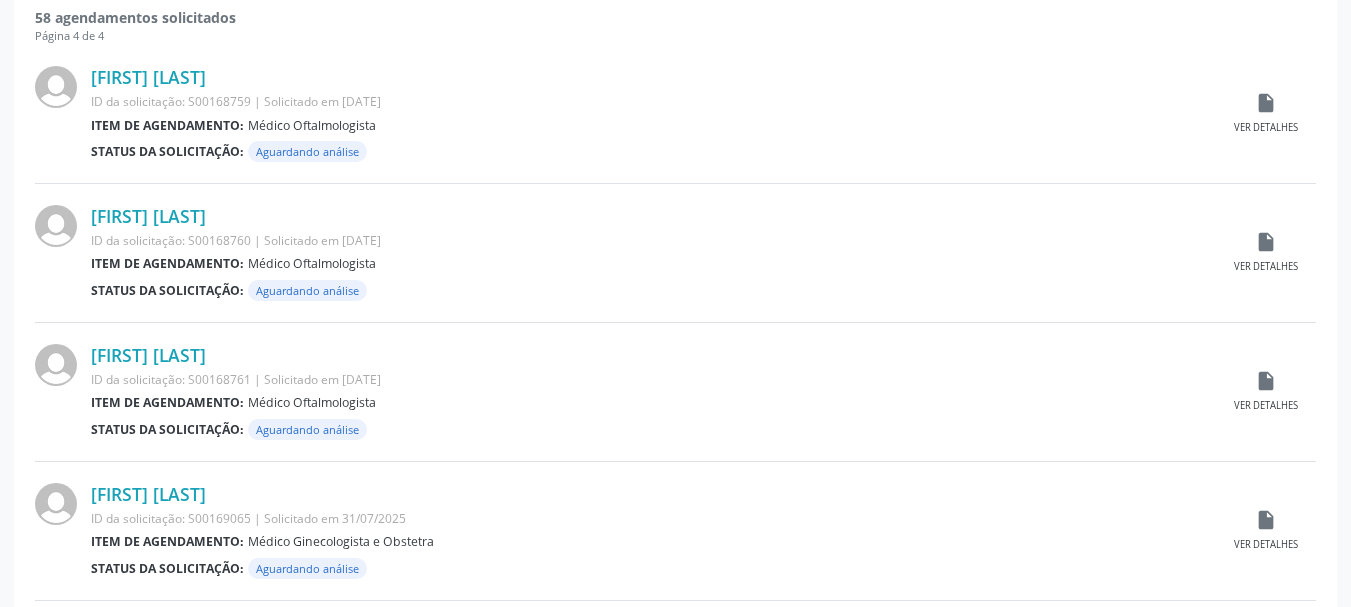 scroll, scrollTop: 226, scrollLeft: 0, axis: vertical 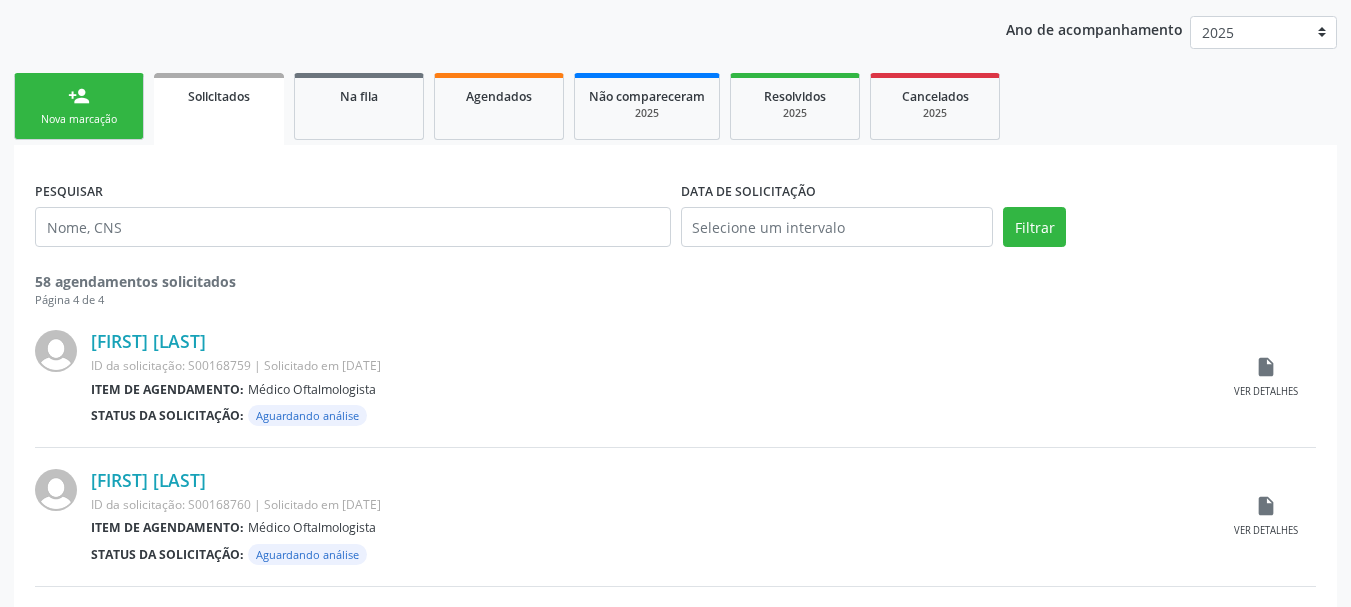 click on "Nova marcação" at bounding box center (79, 119) 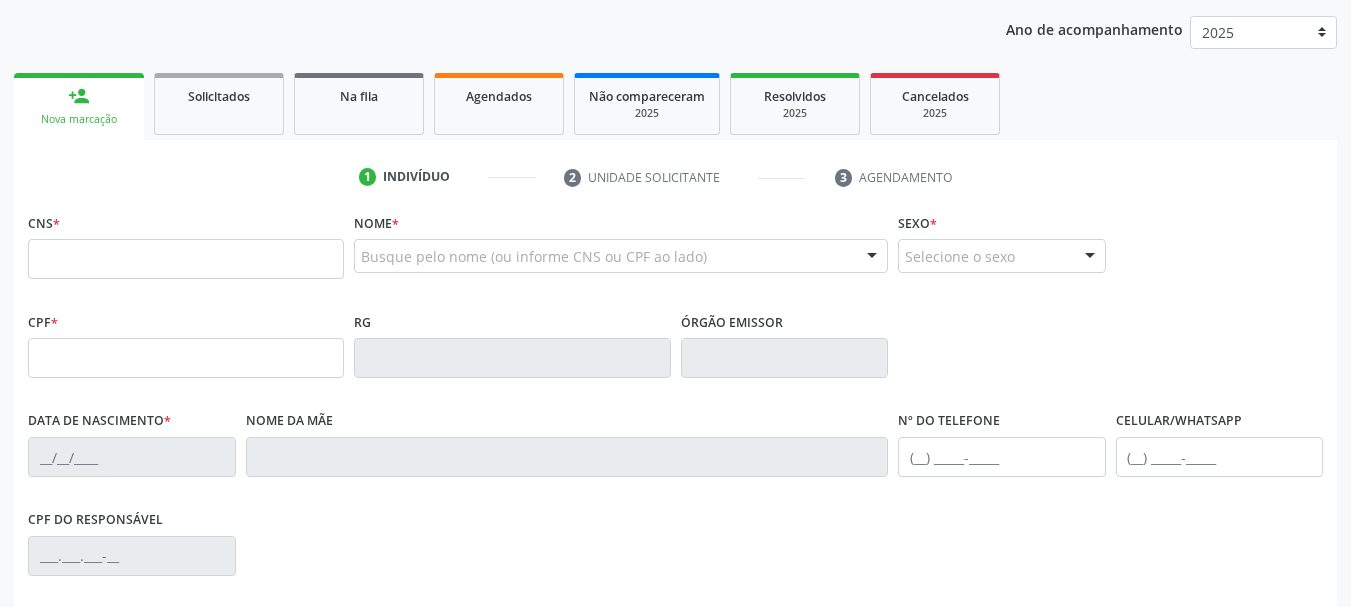 scroll, scrollTop: 0, scrollLeft: 0, axis: both 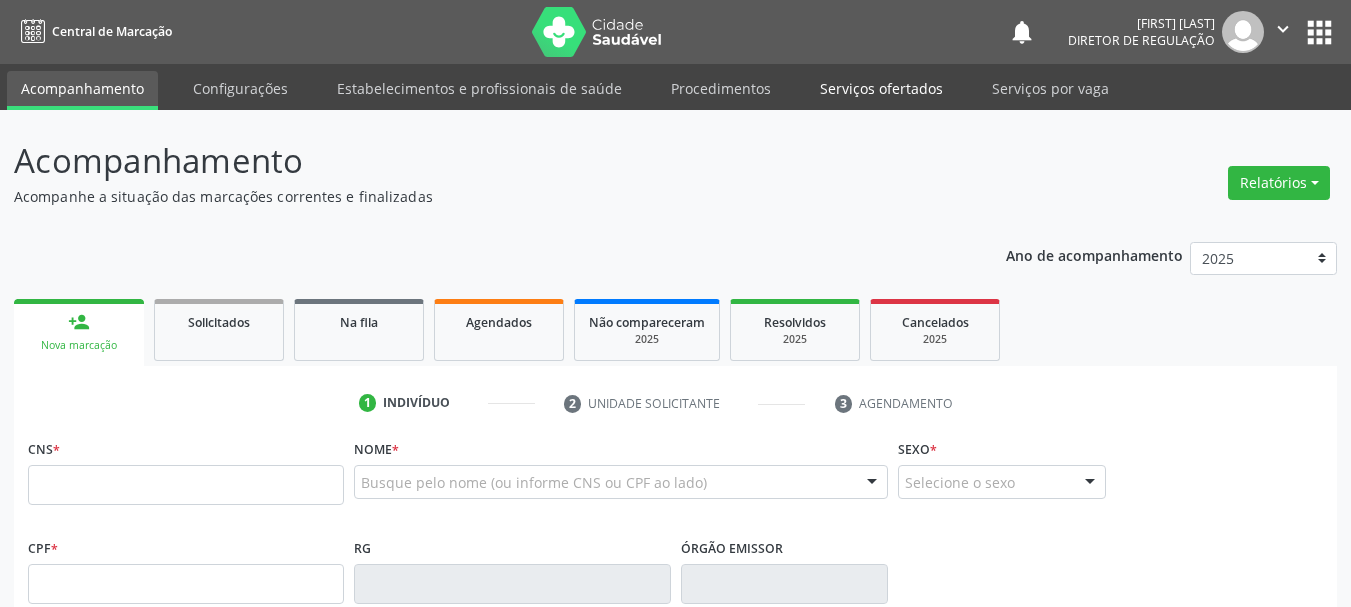click on "Serviços ofertados" at bounding box center (881, 88) 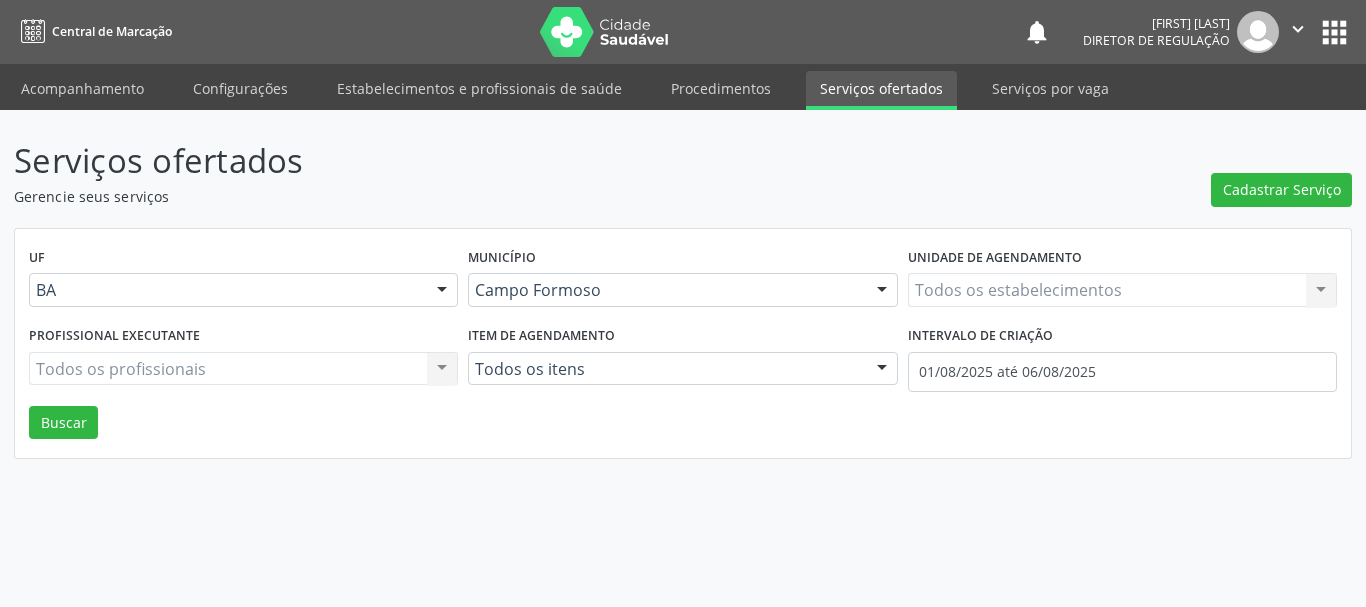 click on "Todos os estabelecimentos         Todos os estabelecimentos
Nenhum resultado encontrado para: "   "
Não há nenhuma opção para ser exibida." at bounding box center [1122, 290] 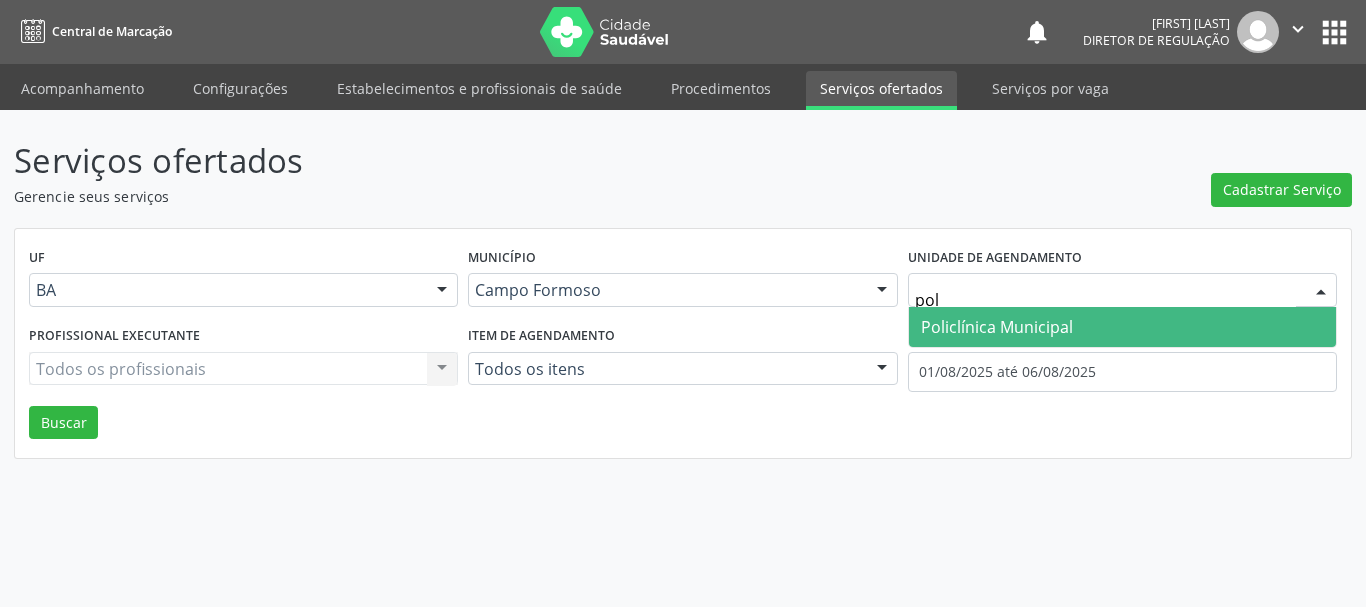 type on "poli" 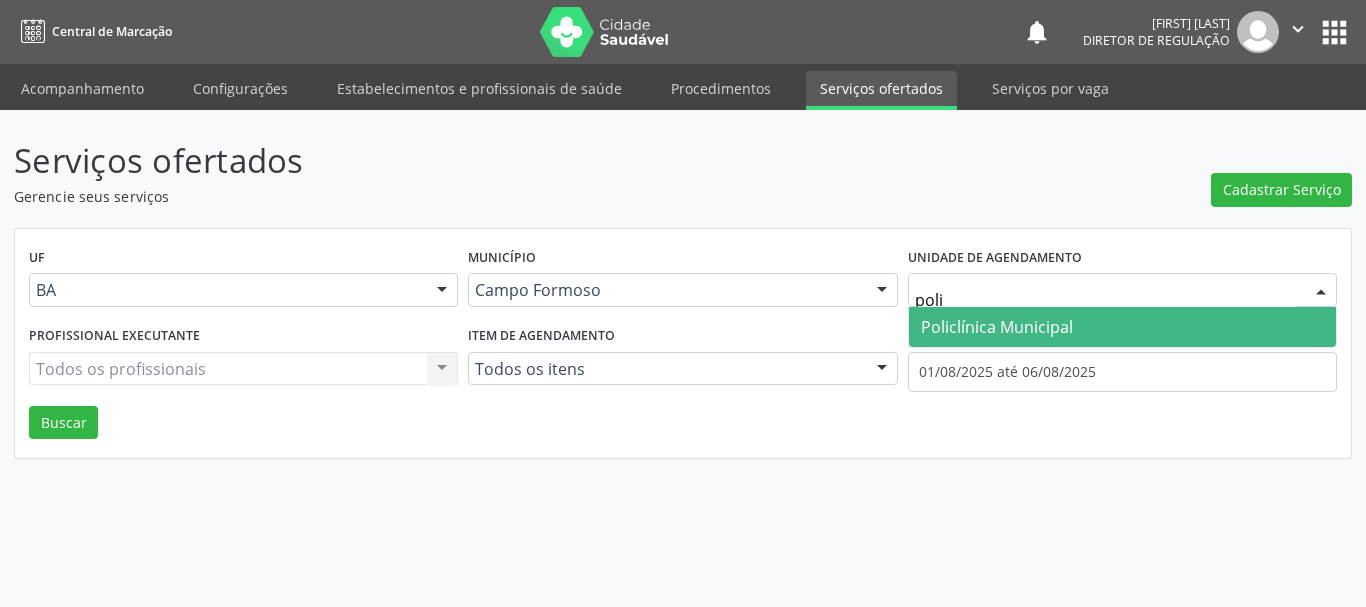 click on "Policlínica Municipal" at bounding box center [997, 327] 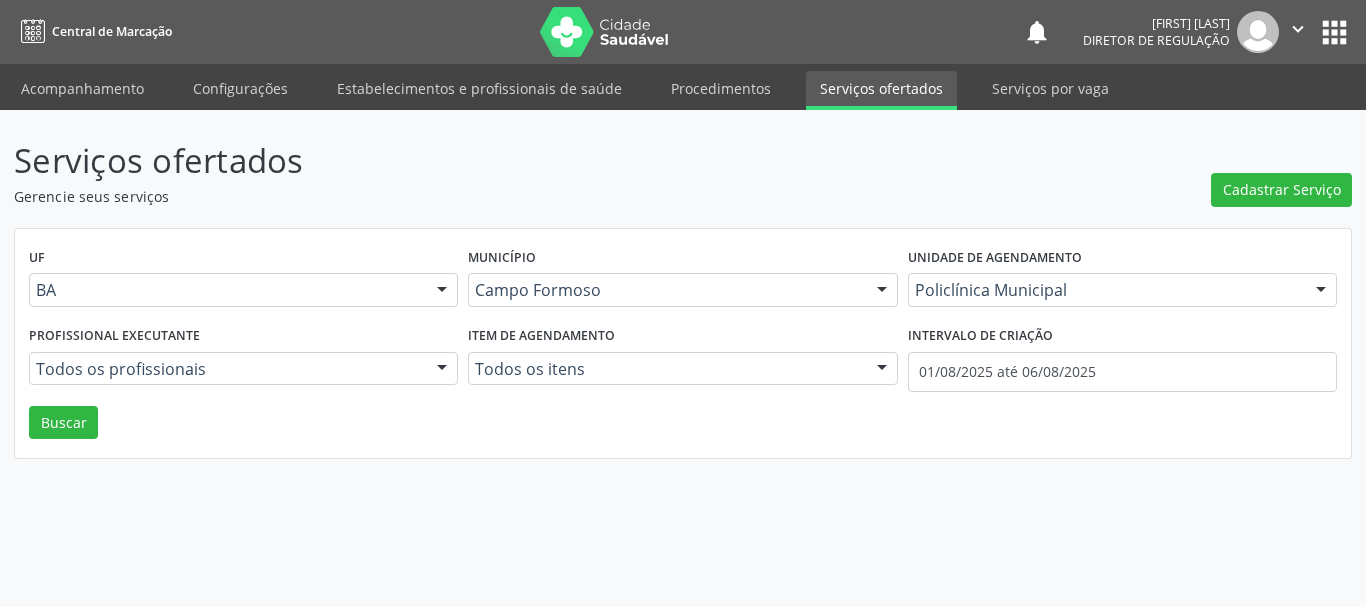 click on "Todos os profissionais         Todos os profissionais   Aide Queiroz Lisboa   Amilton Soares   Barbara Kelly Gonçalves Azevedo   Bruna Ramalho de Lucena   Diego Miranda   Edvaldo Alves Costa Neto   Everson Marcos Matt   Ezir Araujo Lima Junior   Fabio Rodrigues Damasceno Domingues   Francisco Carlos Lustiago Junior   Geislane Alcantara dos Santos   Italo Goncalves da Silva   Joao Dionisio Pereira Neto   Juvenilson Jose de Sa Andrade   Leonardo de Souza Barbosa   Luana Saback de Almeida   Luã Souza Cunha   Marcelo Falcao de Santana   Marcio Tulyo Gonçalves Vieira   Maria Eleny Goncalves de Oliveira Porto   Maria Lusinete Neves Varjão   Maria Ubaldina Silva Calixto Sobreira   Marlucia Neves Varjão   Mauricio Cardoso Ribeiro Junior   Milena Andrade Costa   Murilo Calixto dos Santos   Orlindo Carvalho dos Santos   Paula Conceicao Goncalves Serra Azul   Pedro Augusto Pessoa de Abreu   Poliecio de Matos Lacerda   Ramon Oliveira Soares   Renata Ribeiro Nascimento   Silvio Luis Barros Matos" at bounding box center (243, 369) 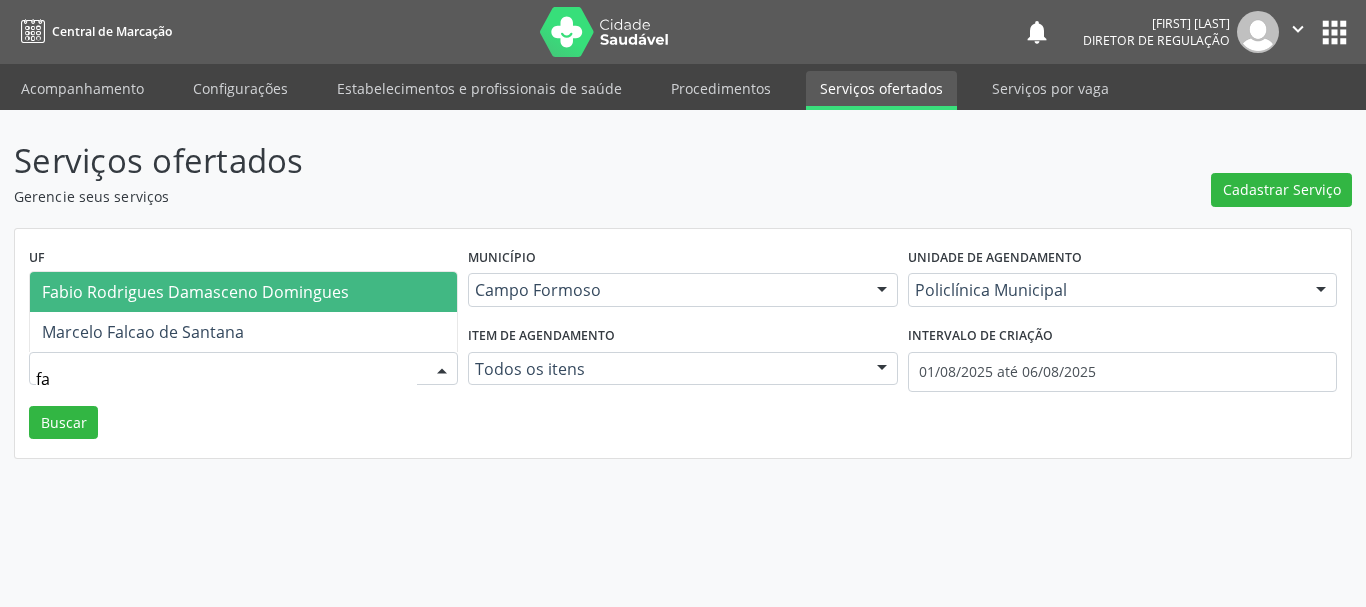 type on "fab" 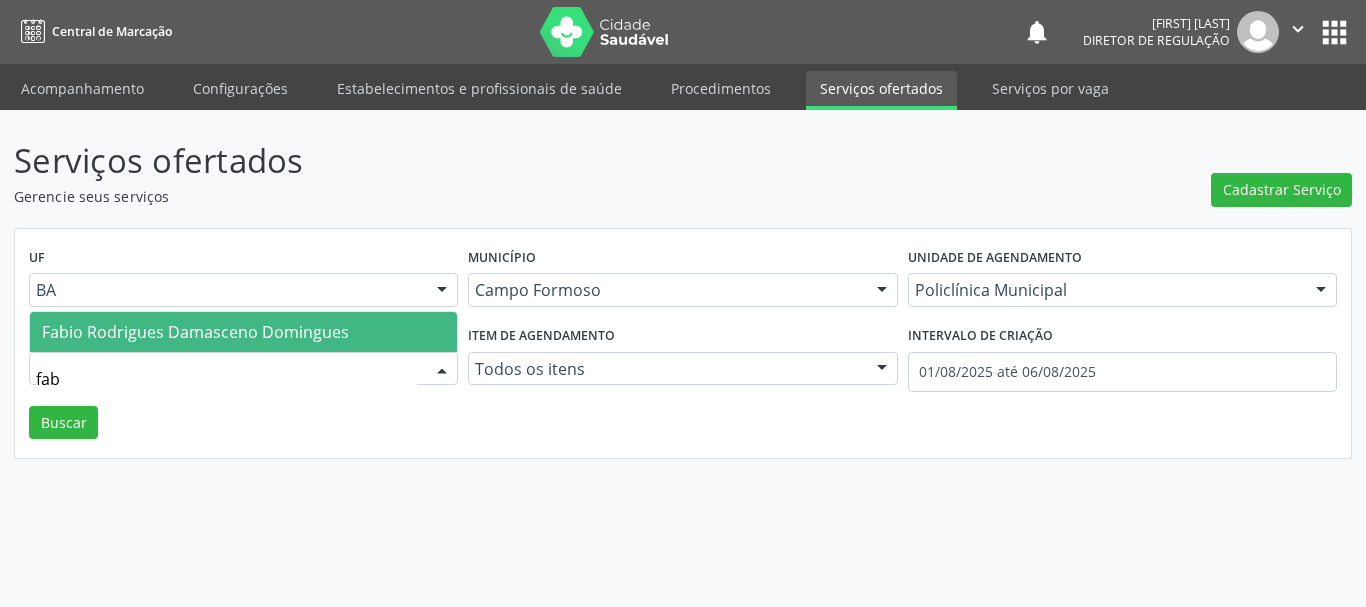 click on "Fabio Rodrigues Damasceno Domingues" at bounding box center (195, 332) 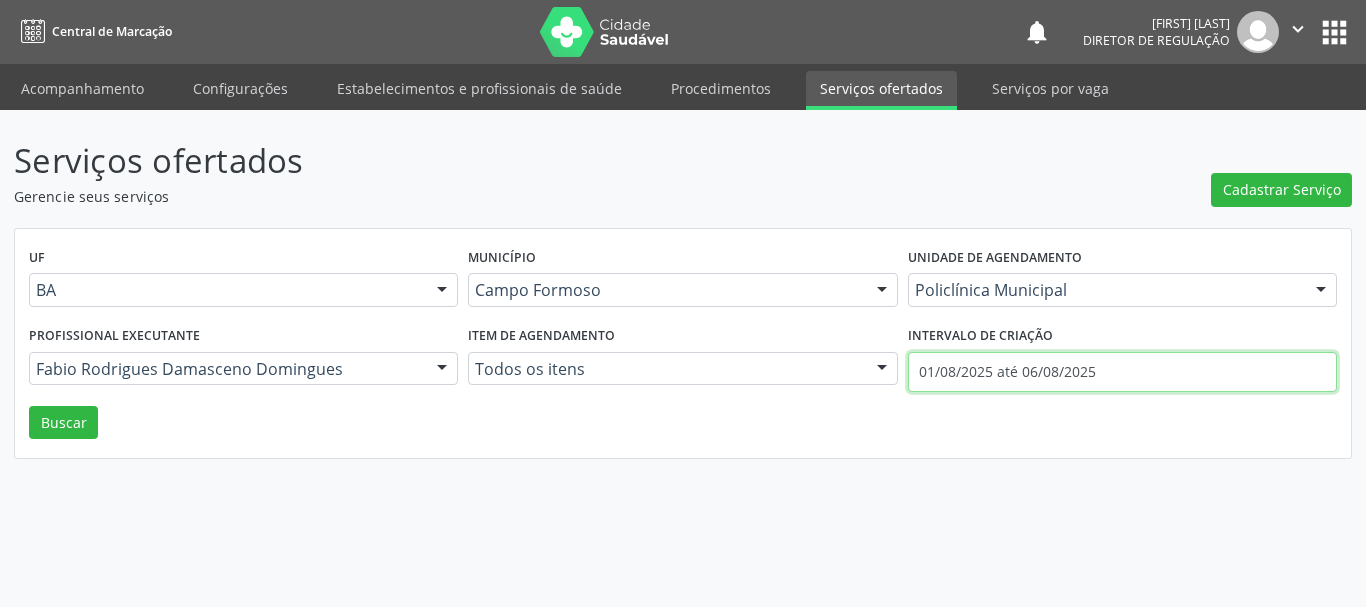 click on "01/08/2025 até 06/08/2025" at bounding box center (1122, 372) 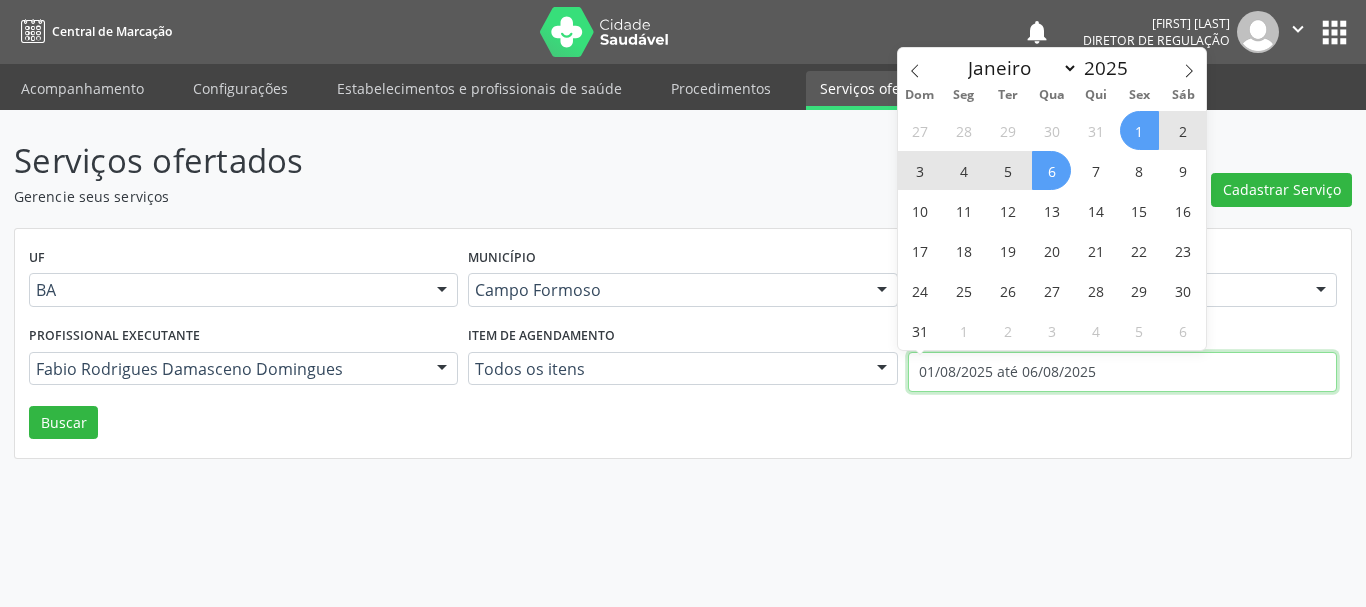type 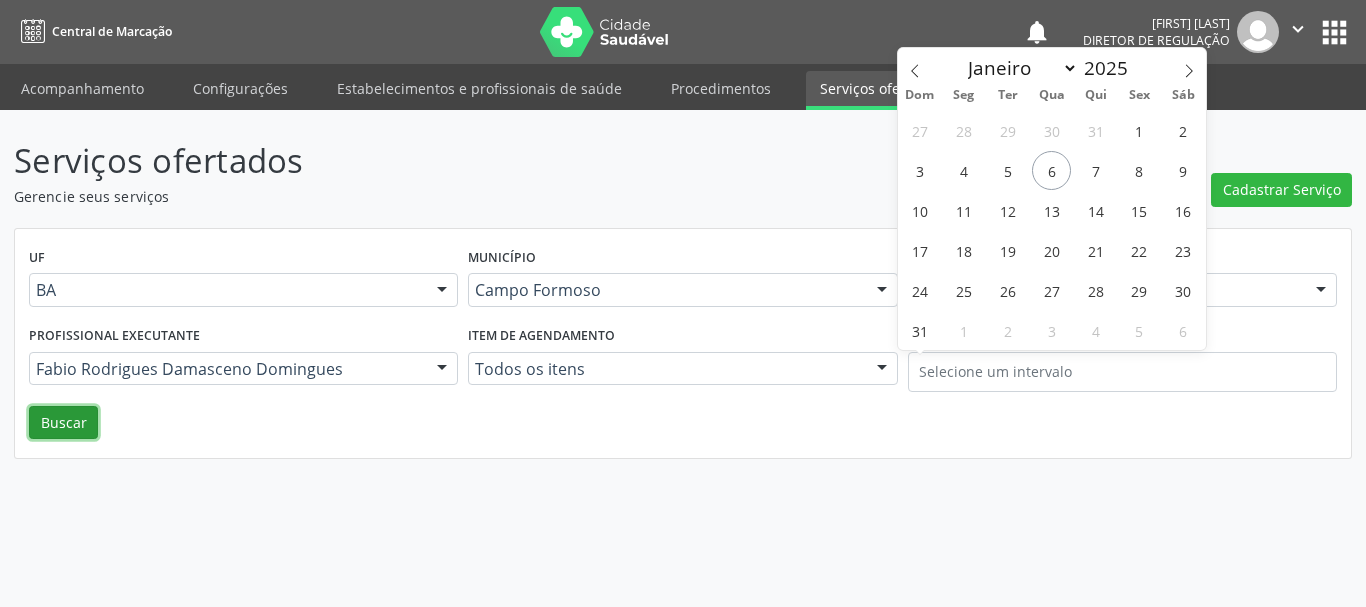 click on "Buscar" at bounding box center [63, 423] 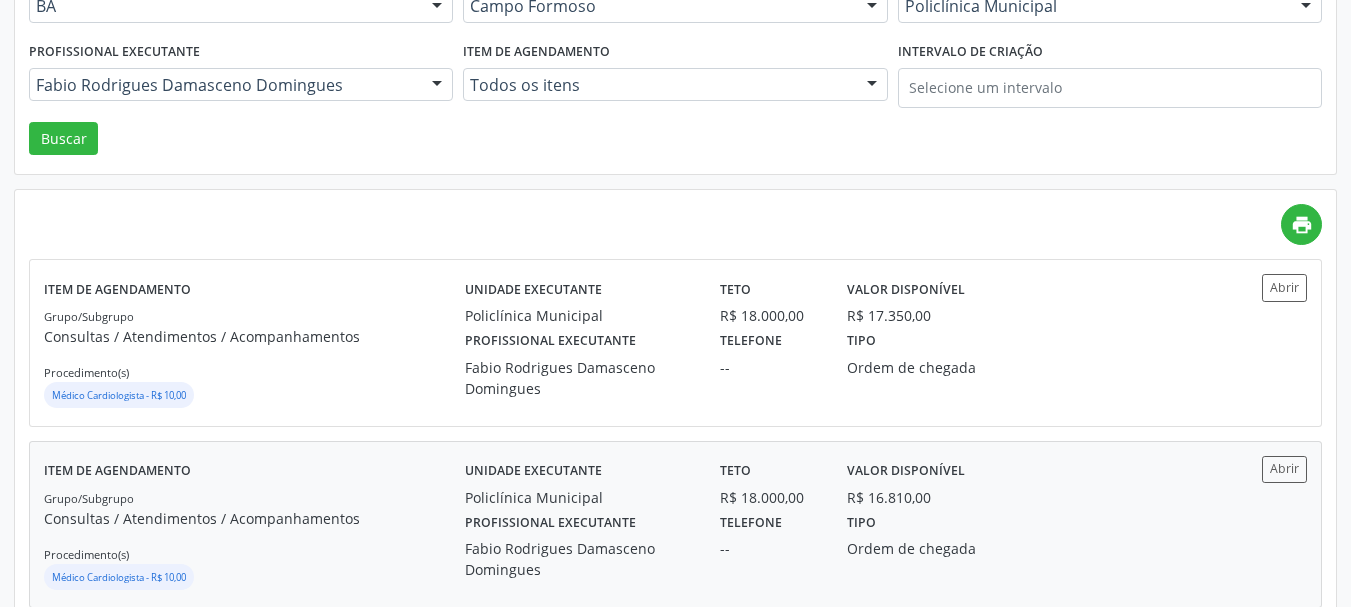 scroll, scrollTop: 300, scrollLeft: 0, axis: vertical 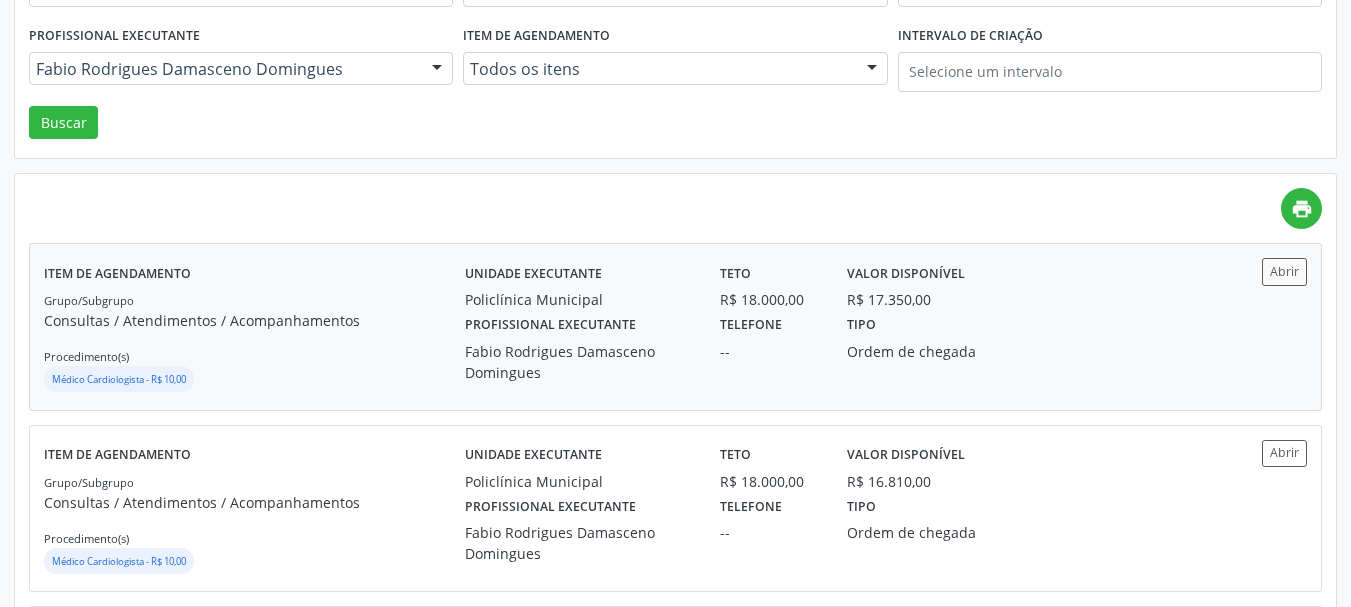click on "Item de agendamento
Grupo/Subgrupo   Consultas / Atendimentos / Acompanhamentos   Procedimento(s)     Médico Cardiologista - R$ 10,00
Unidade executante
Policlínica Municipal
Teto
R$ 18.000,00
Valor disponível
R$ 17.350,00
Profissional executante
Fabio Rodrigues Damasceno Domingues
Telefone
--
Tipo
Ordem de chegada
Abrir" at bounding box center (675, 326) 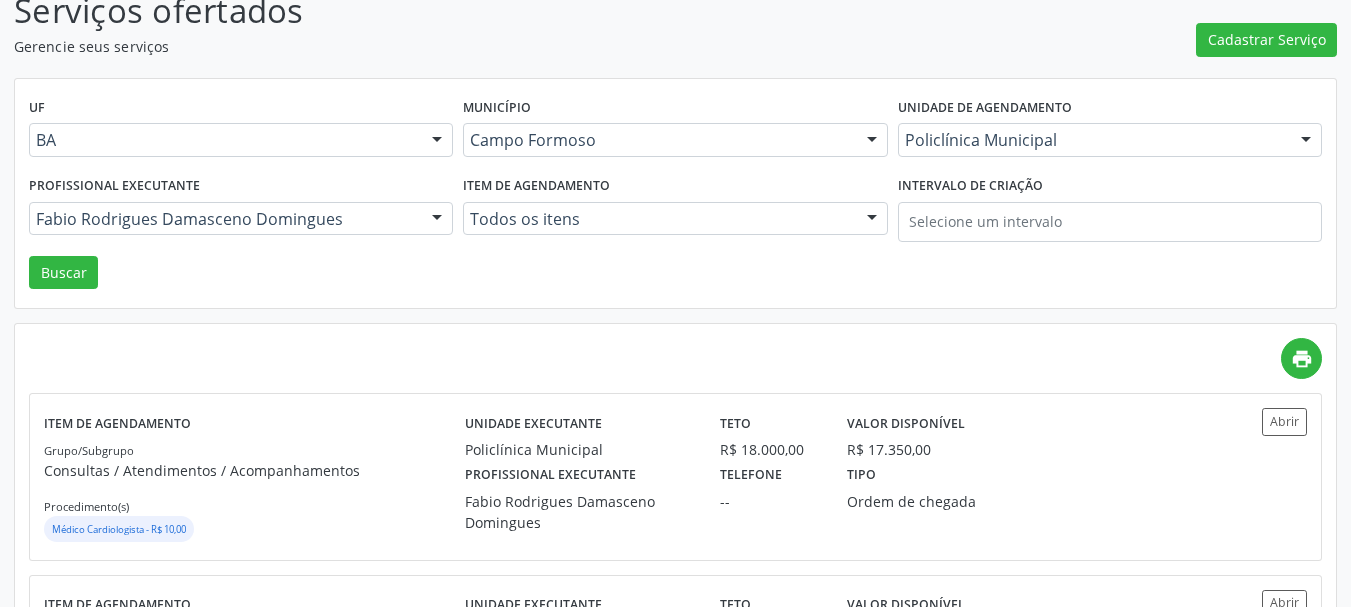scroll, scrollTop: 0, scrollLeft: 0, axis: both 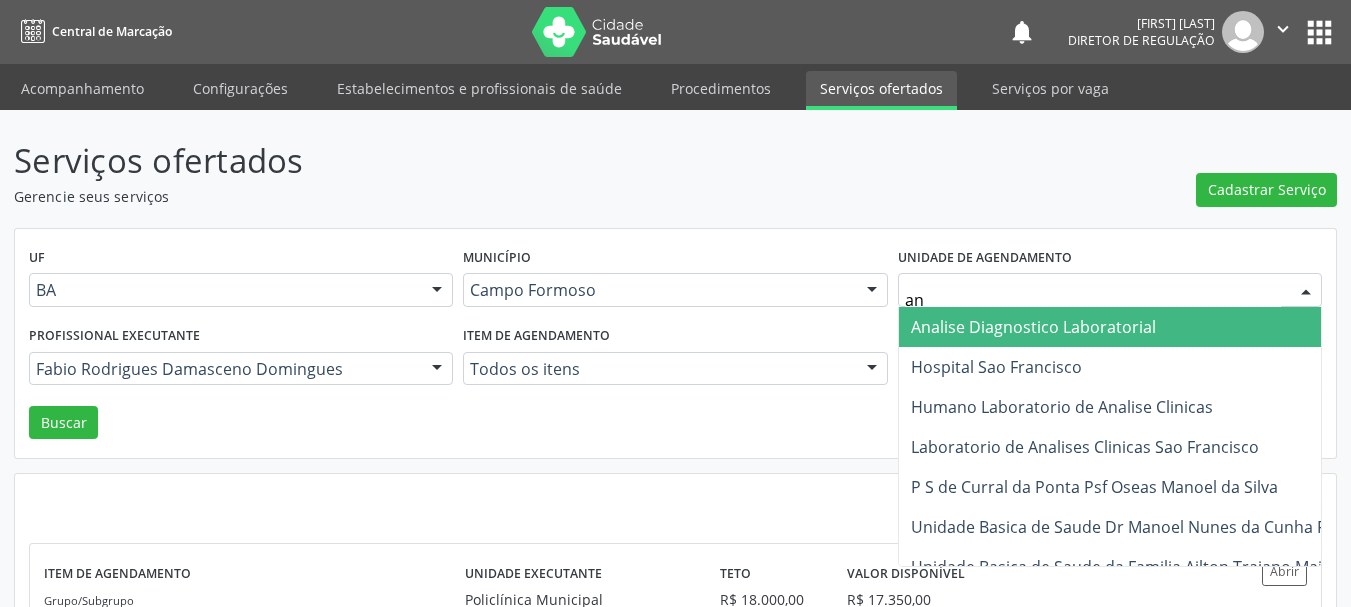 type on "ana" 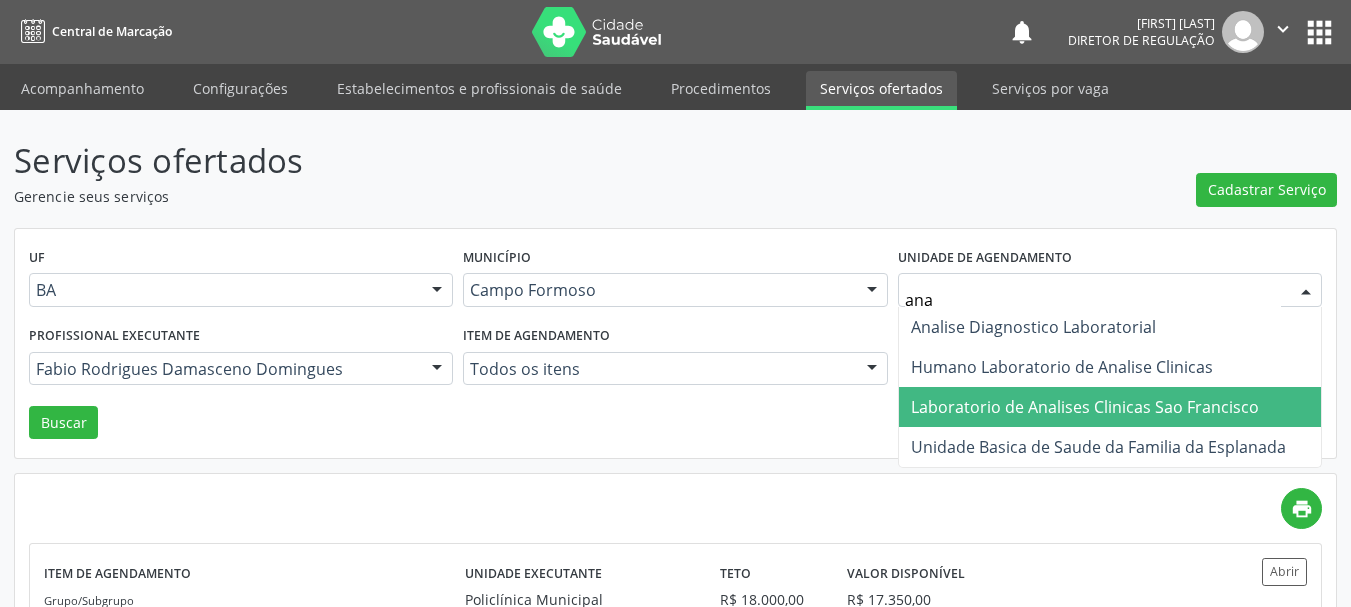 click on "Laboratorio de Analises Clinicas Sao Francisco" at bounding box center [1110, 407] 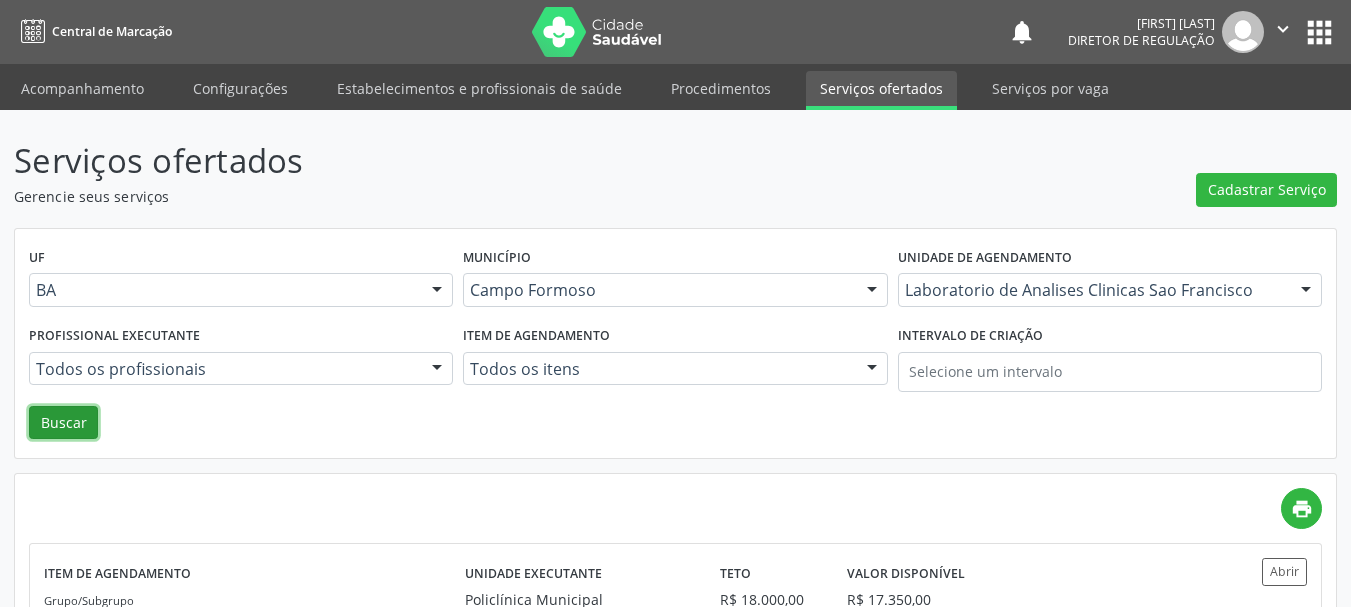 click on "Buscar" at bounding box center (63, 423) 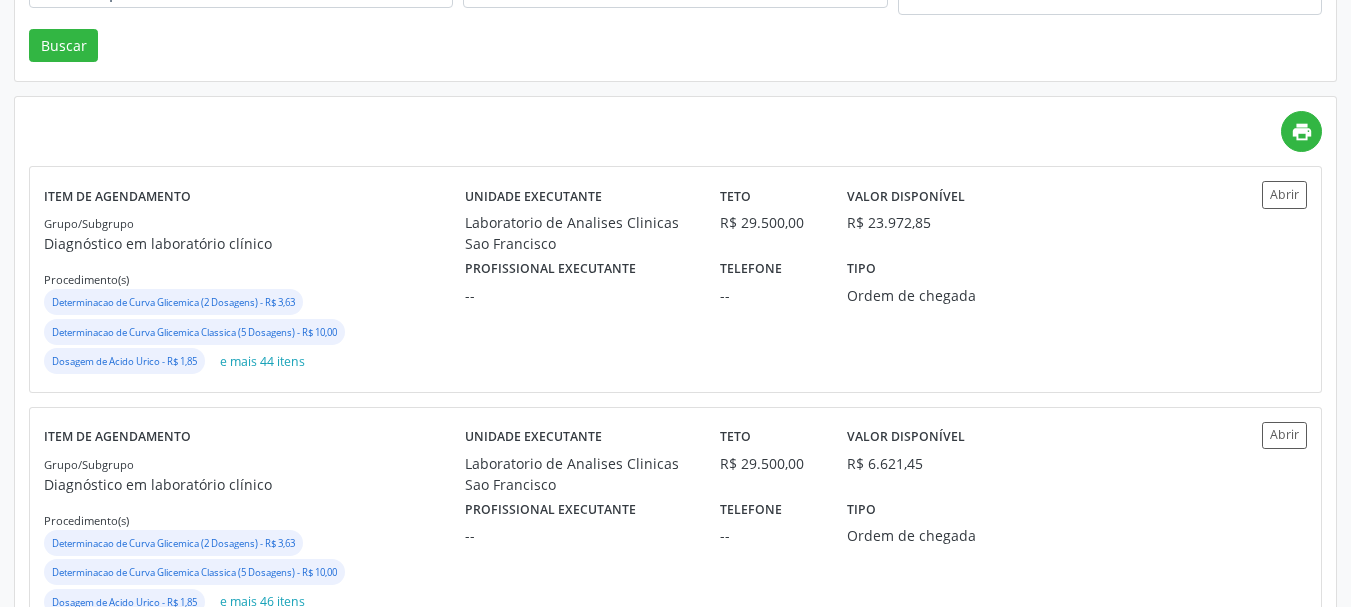scroll, scrollTop: 400, scrollLeft: 0, axis: vertical 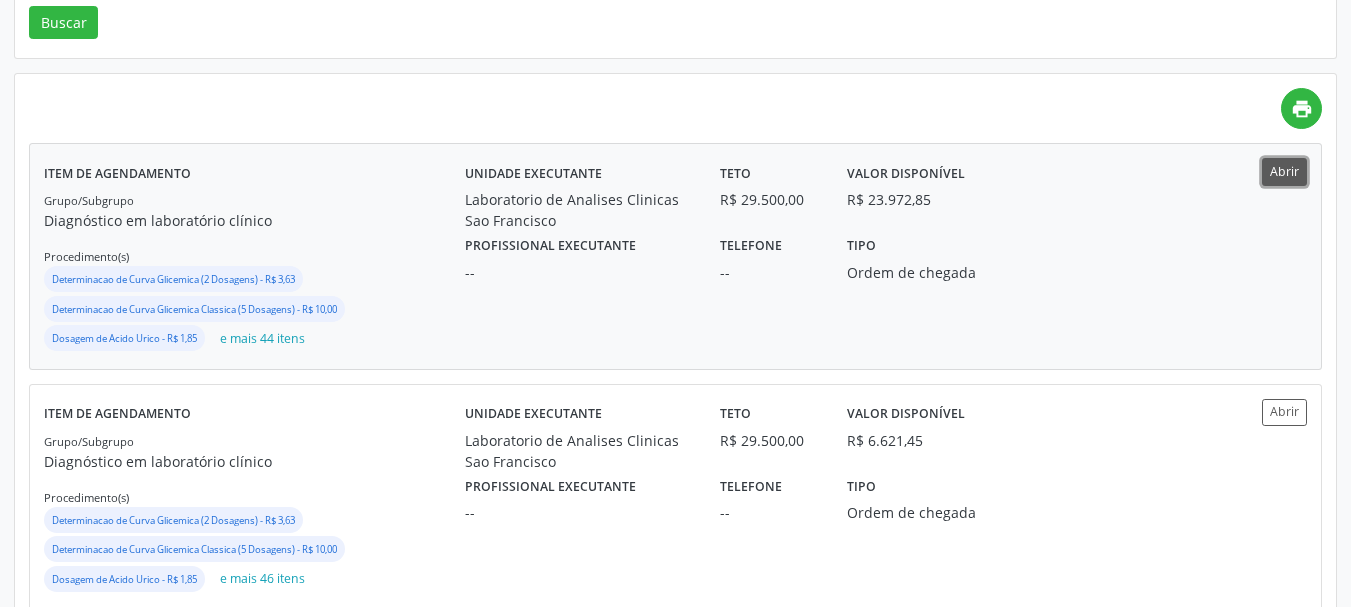 click on "Abrir" at bounding box center [1284, 171] 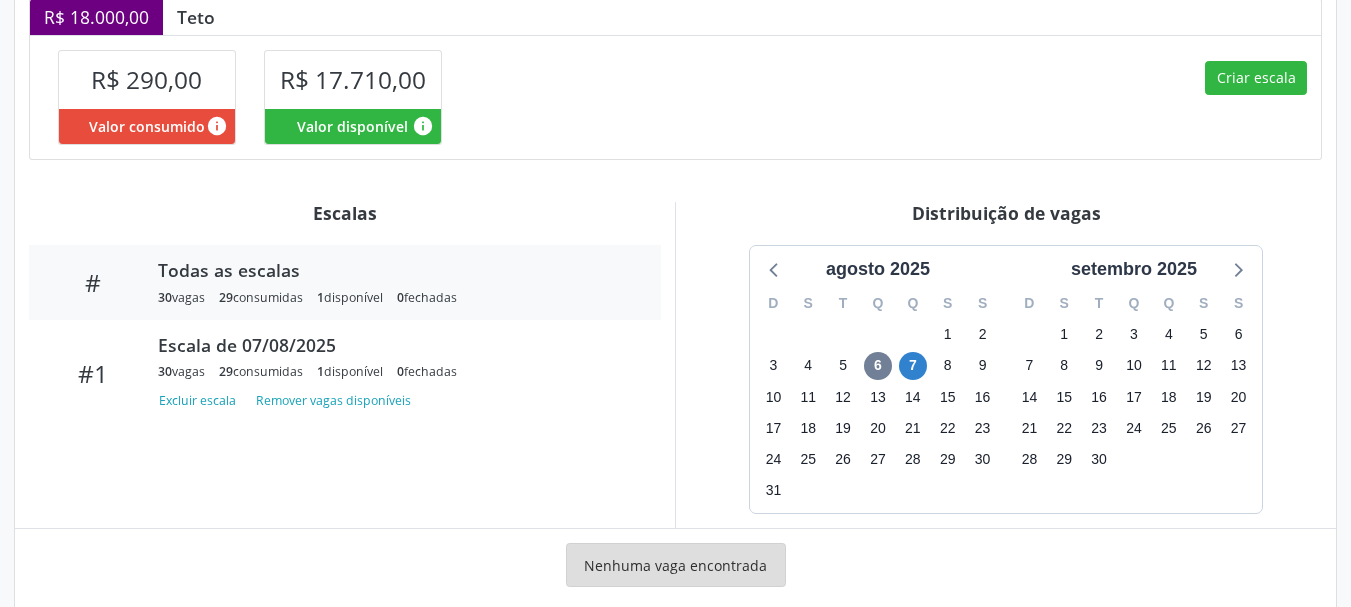 scroll, scrollTop: 533, scrollLeft: 0, axis: vertical 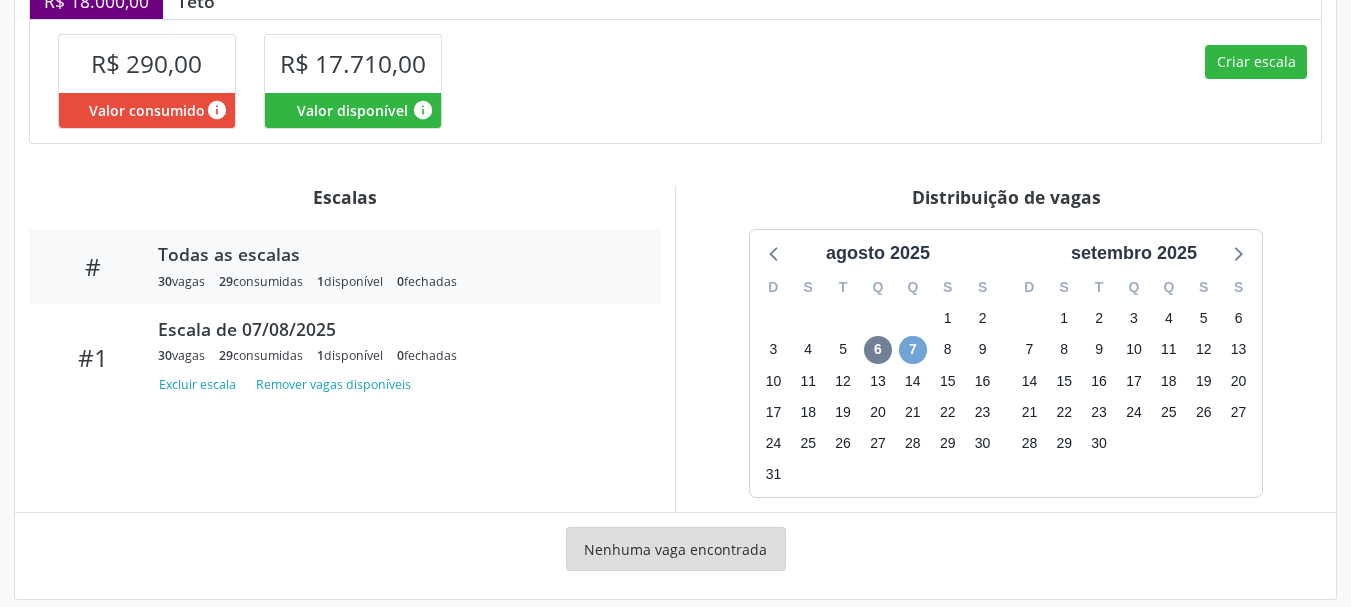 click on "7" at bounding box center (913, 350) 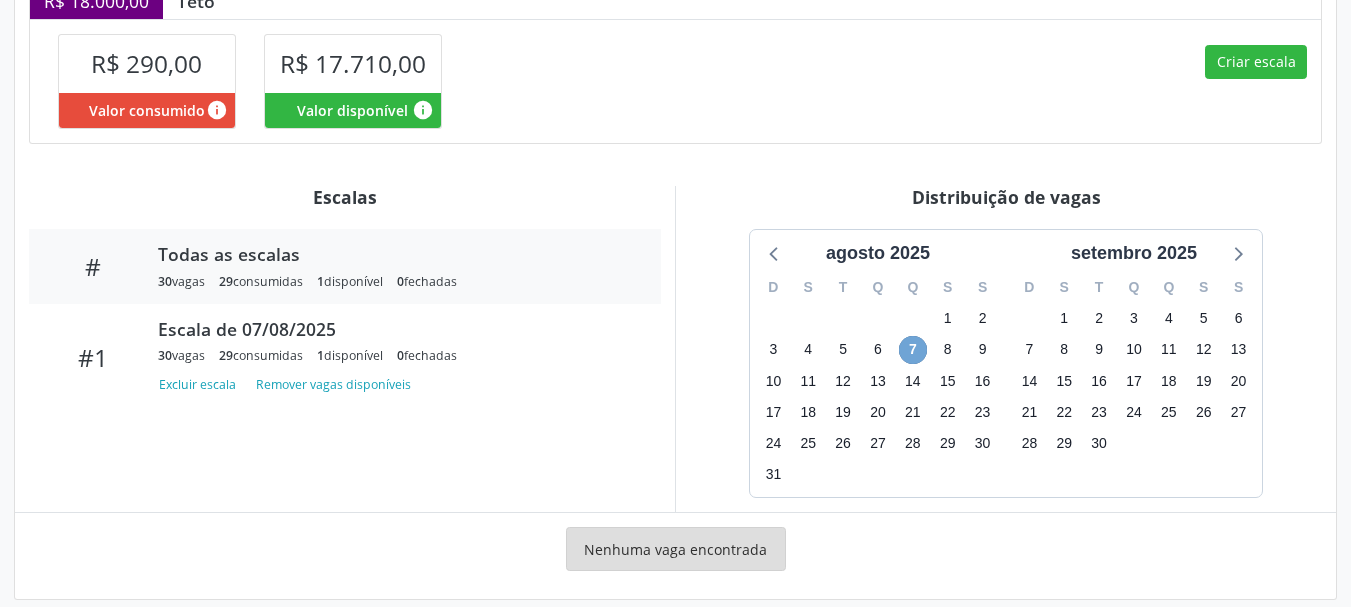 click on "7" at bounding box center [913, 350] 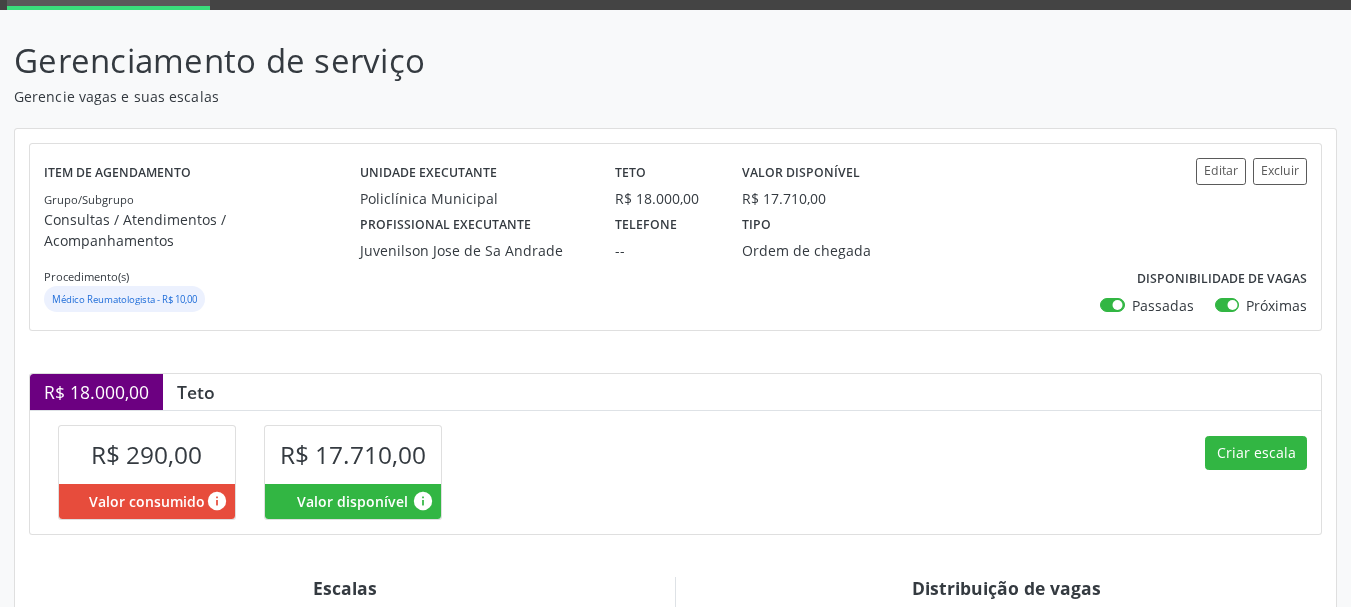 scroll, scrollTop: 0, scrollLeft: 0, axis: both 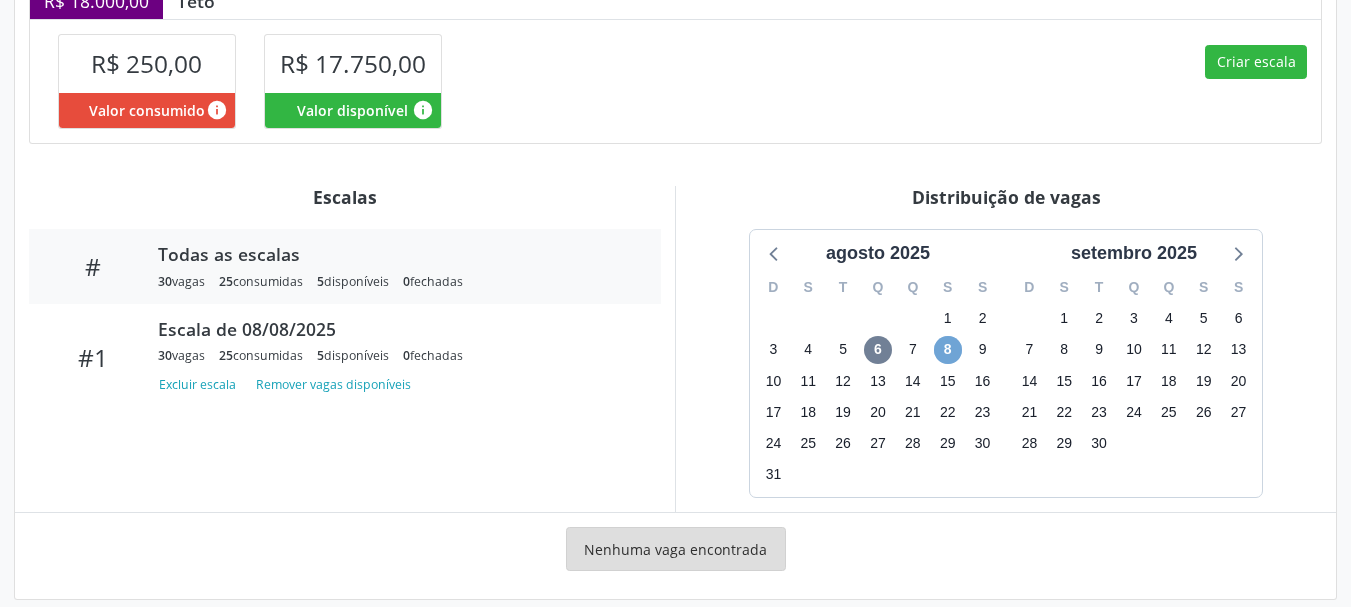 click on "8" at bounding box center [948, 350] 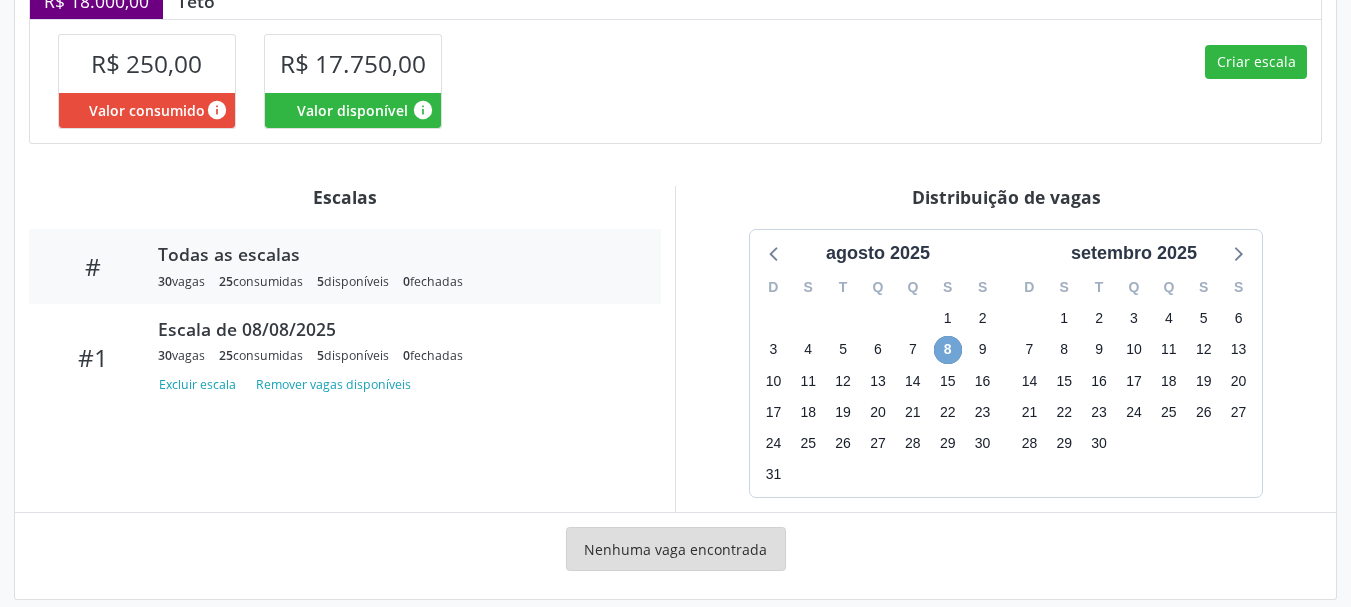 click on "8" at bounding box center [948, 350] 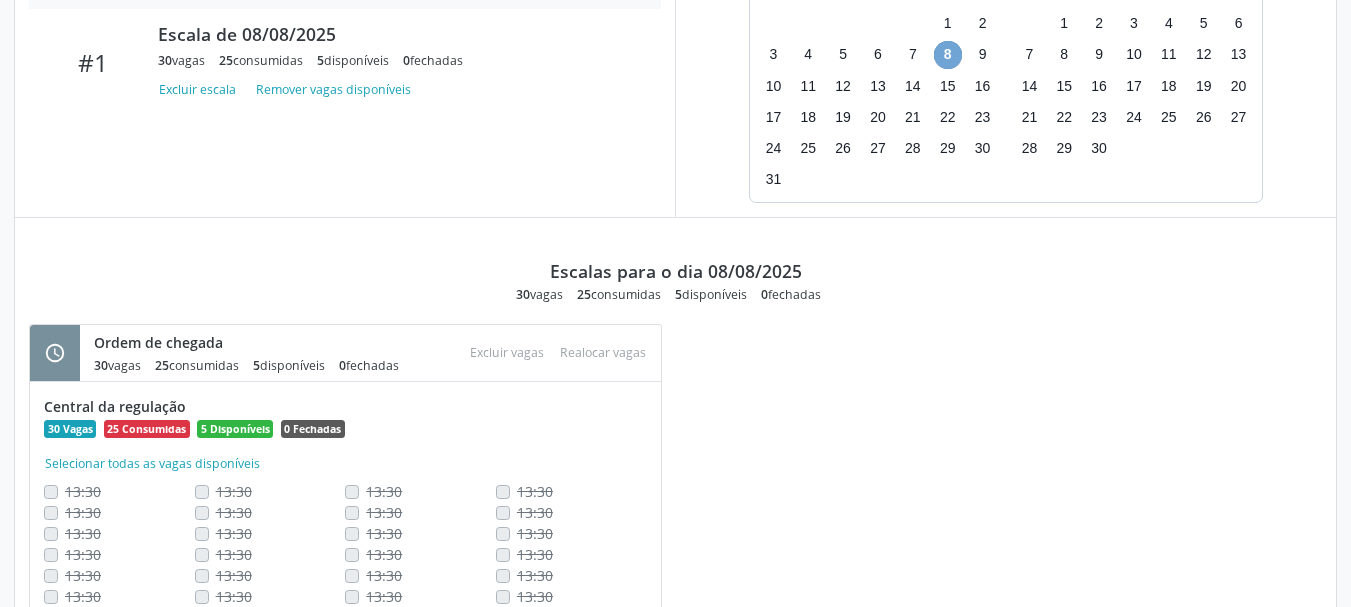 scroll, scrollTop: 228, scrollLeft: 0, axis: vertical 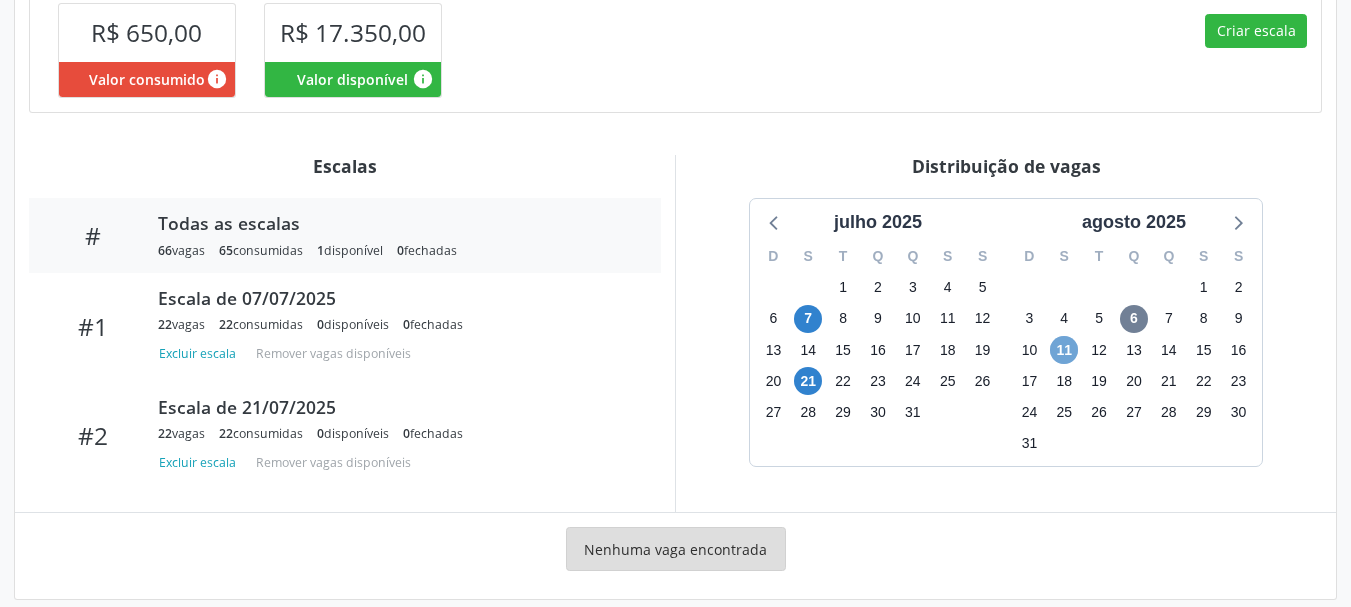 click on "11" at bounding box center (1064, 350) 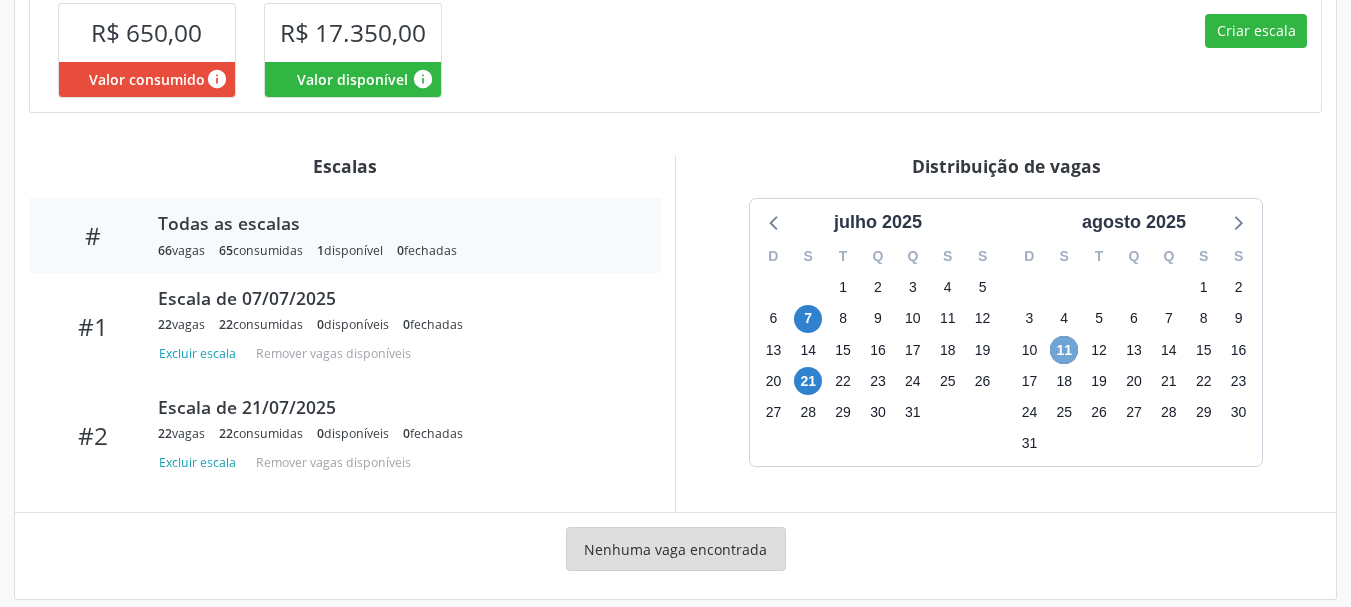 click on "11" at bounding box center (1064, 350) 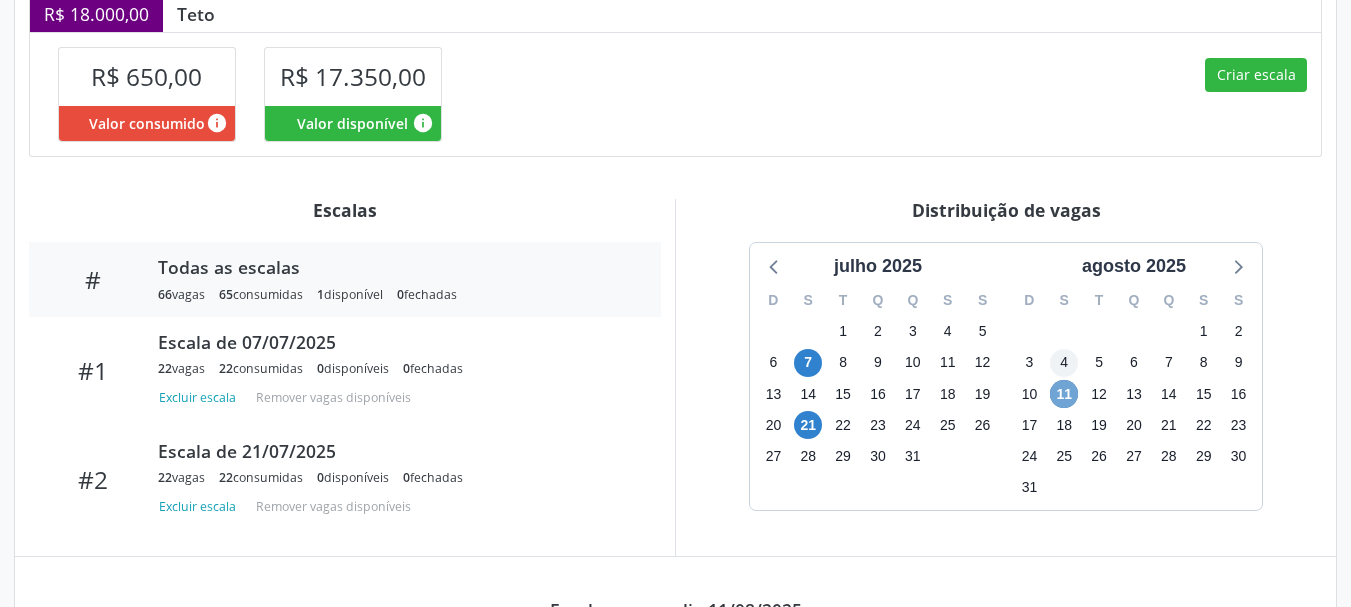 scroll, scrollTop: 517, scrollLeft: 0, axis: vertical 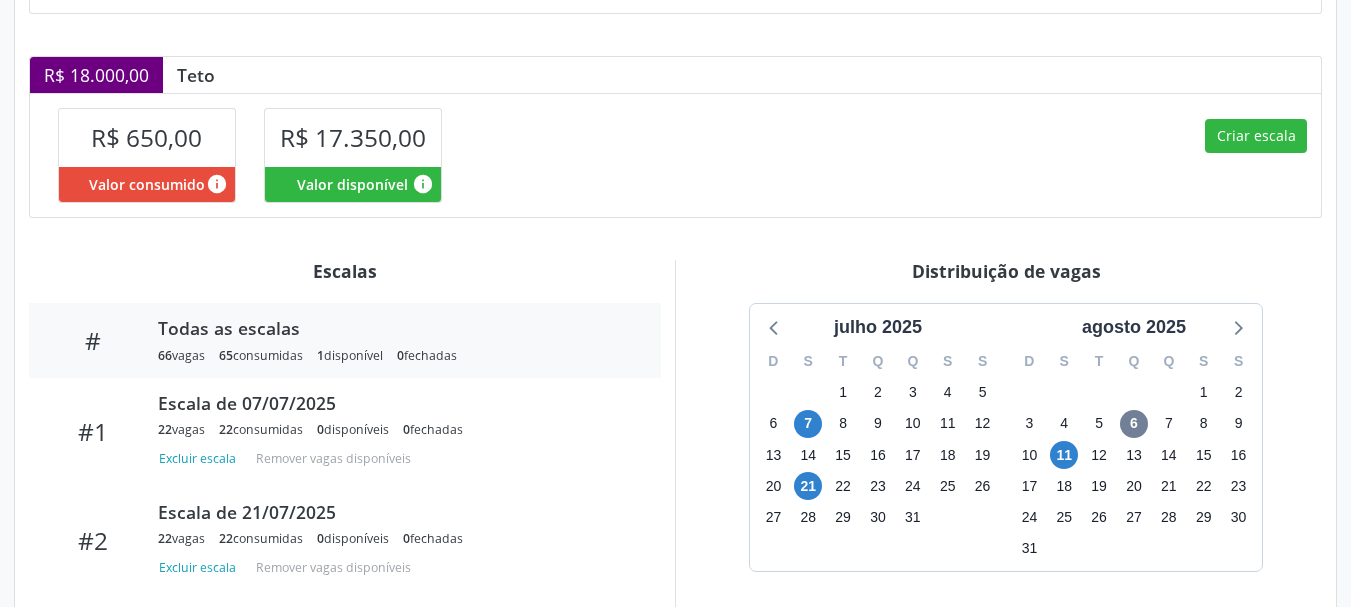 click on "11" at bounding box center [1064, 454] 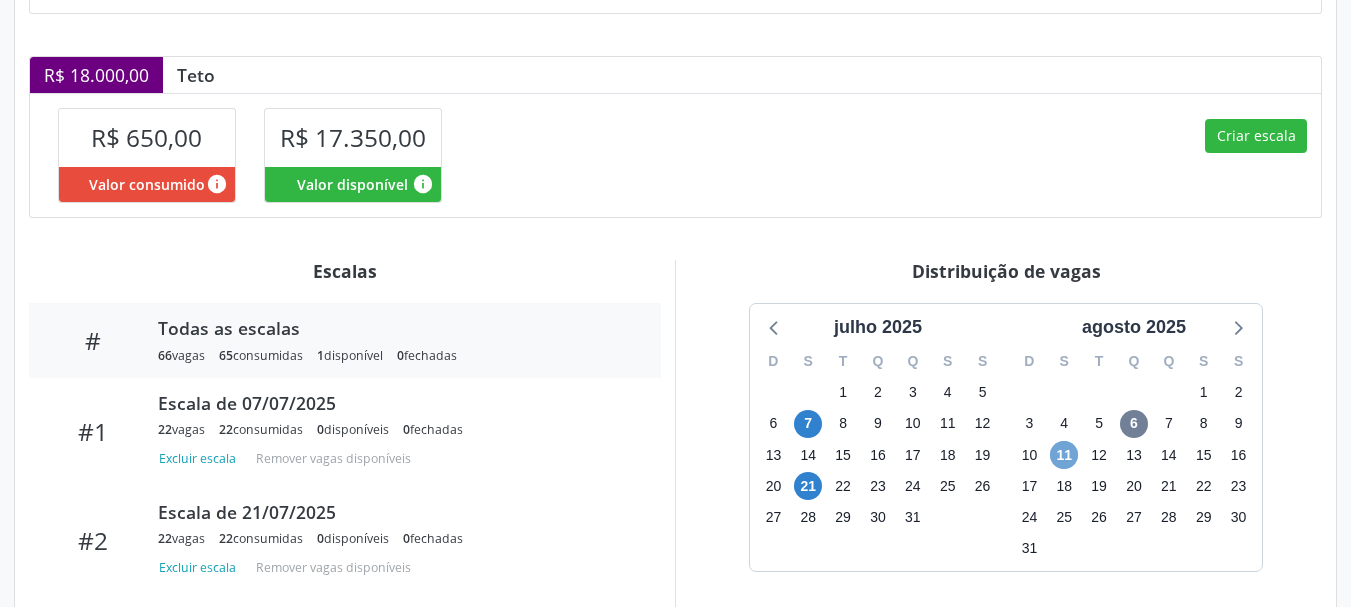 click on "11" at bounding box center [1064, 455] 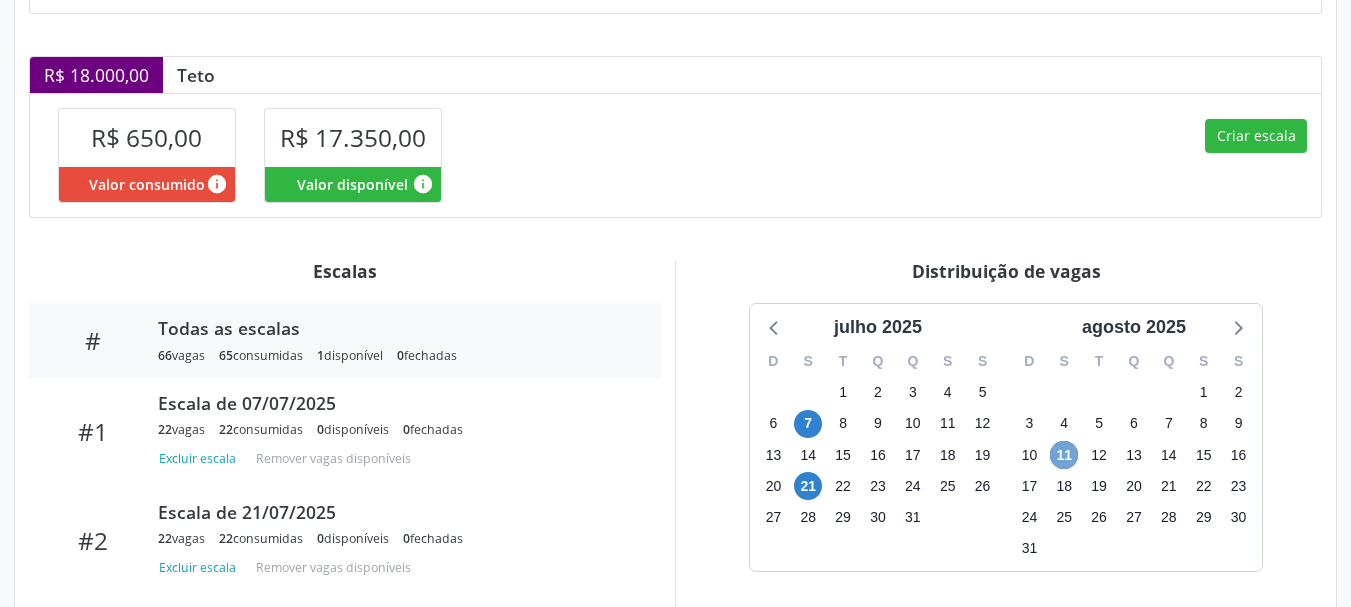 click on "11" at bounding box center (1064, 455) 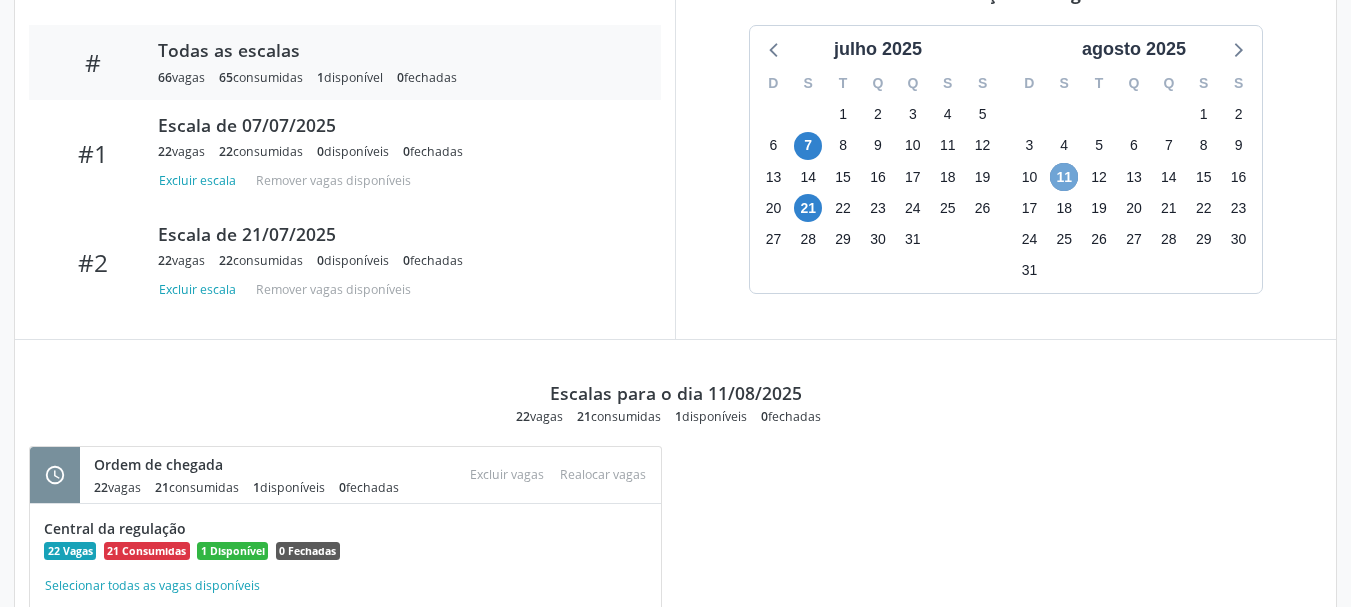 scroll, scrollTop: 717, scrollLeft: 0, axis: vertical 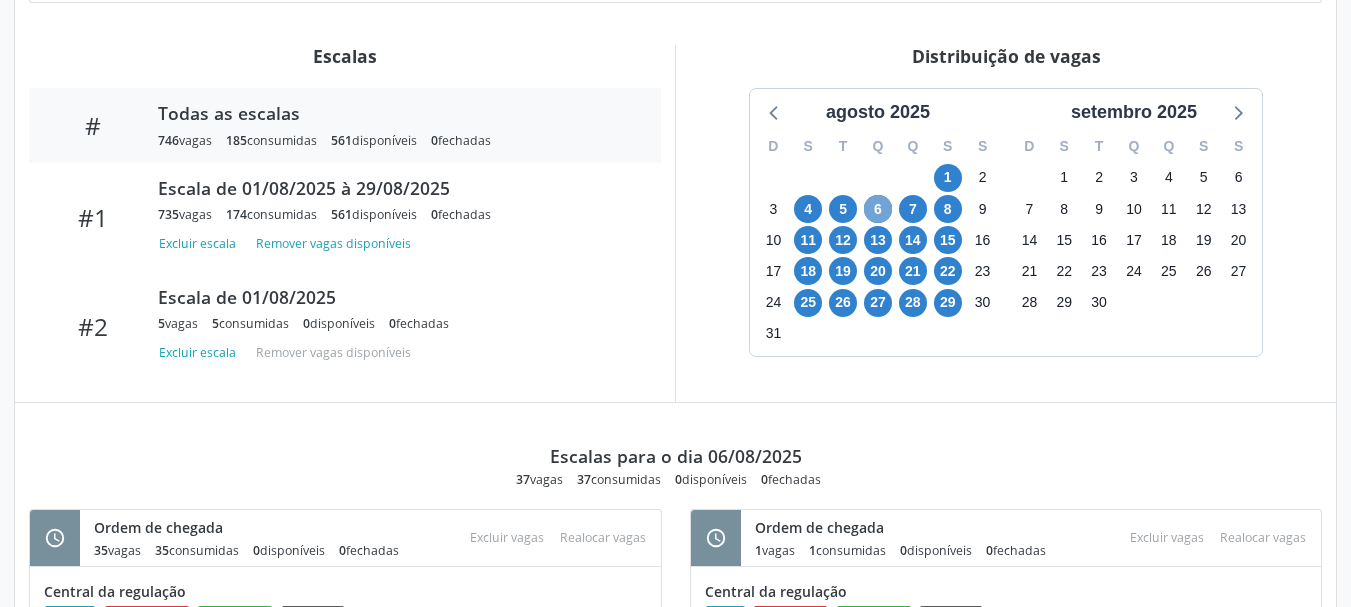 click on "6" at bounding box center (878, 209) 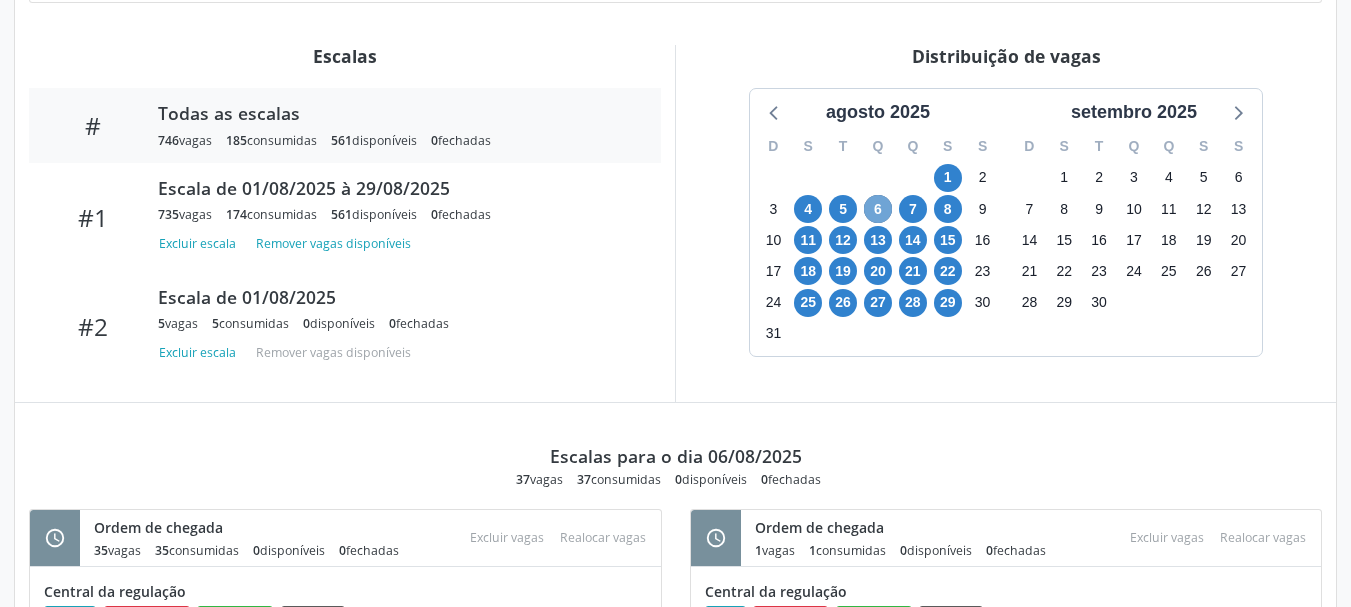 click on "6" at bounding box center [878, 209] 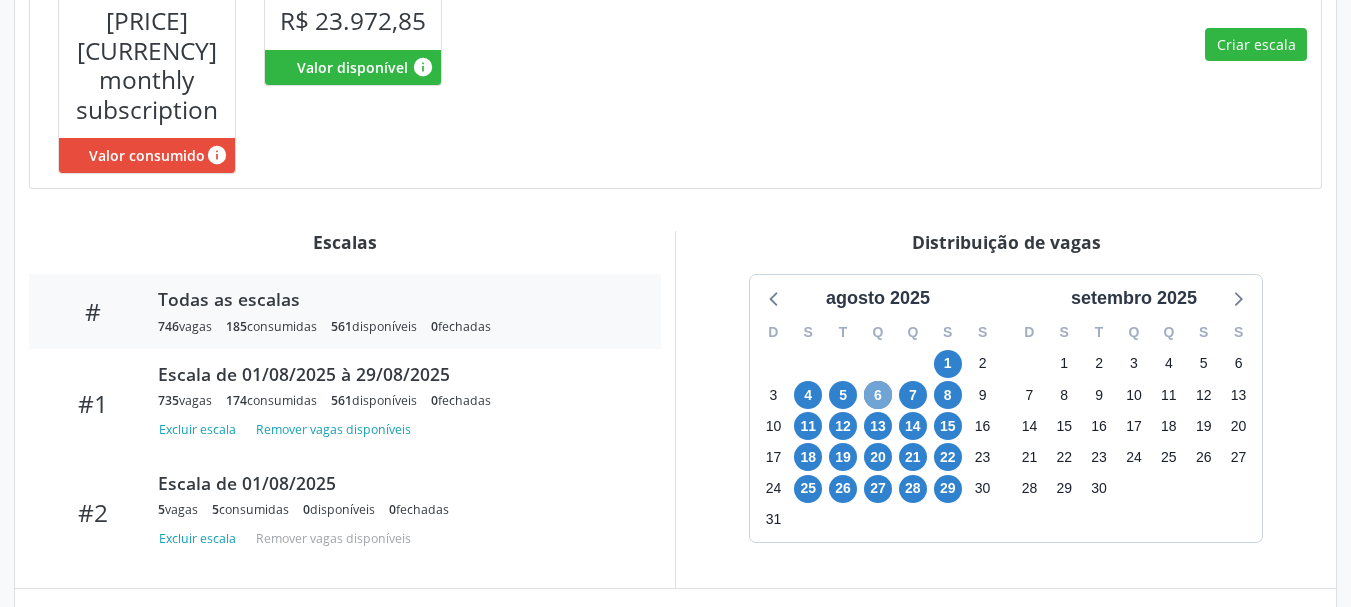scroll, scrollTop: 600, scrollLeft: 0, axis: vertical 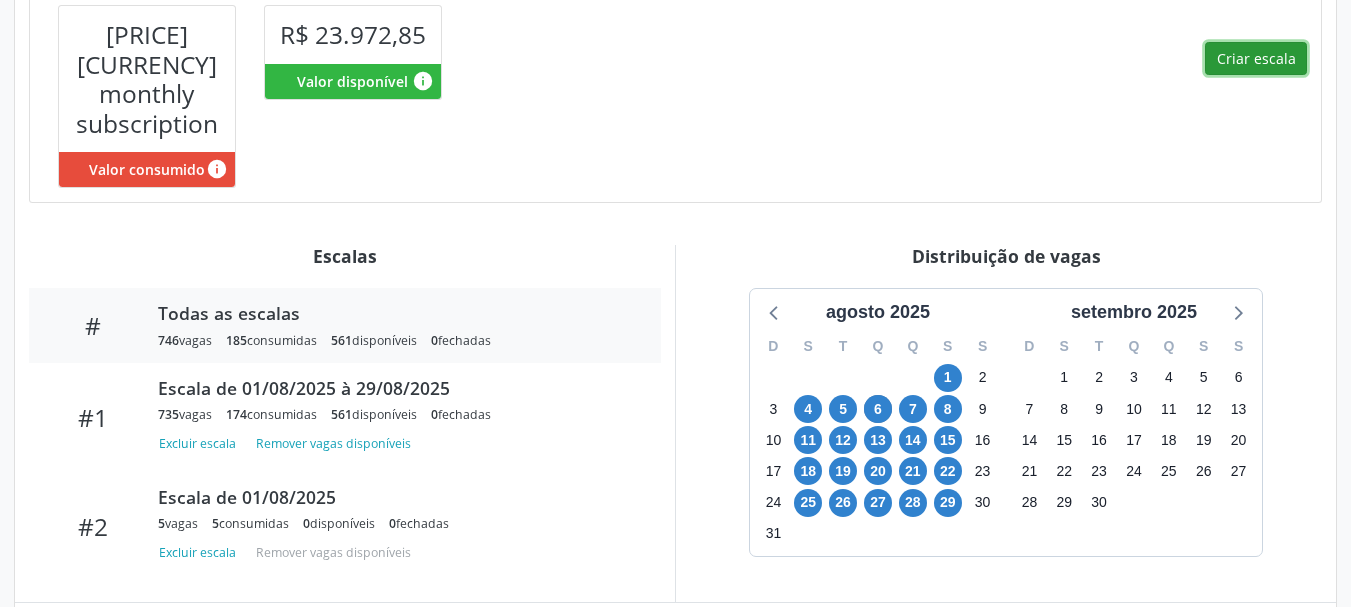 click on "Criar escala" at bounding box center [1256, 59] 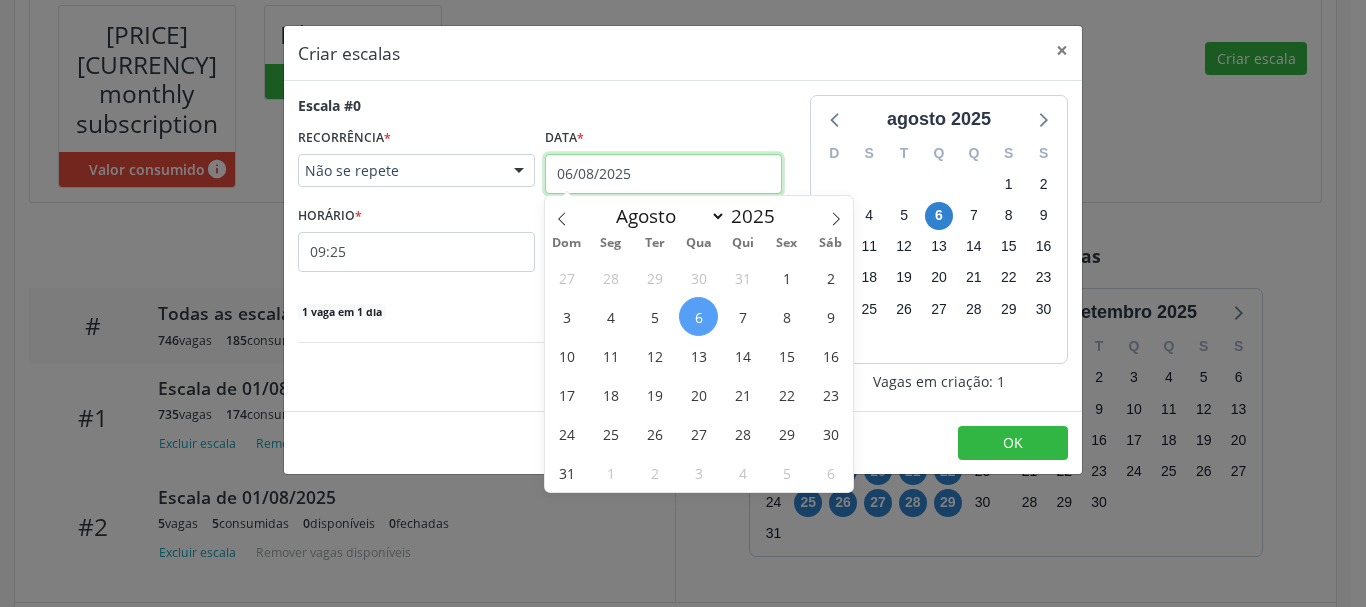 click on "06/08/2025" at bounding box center (663, 174) 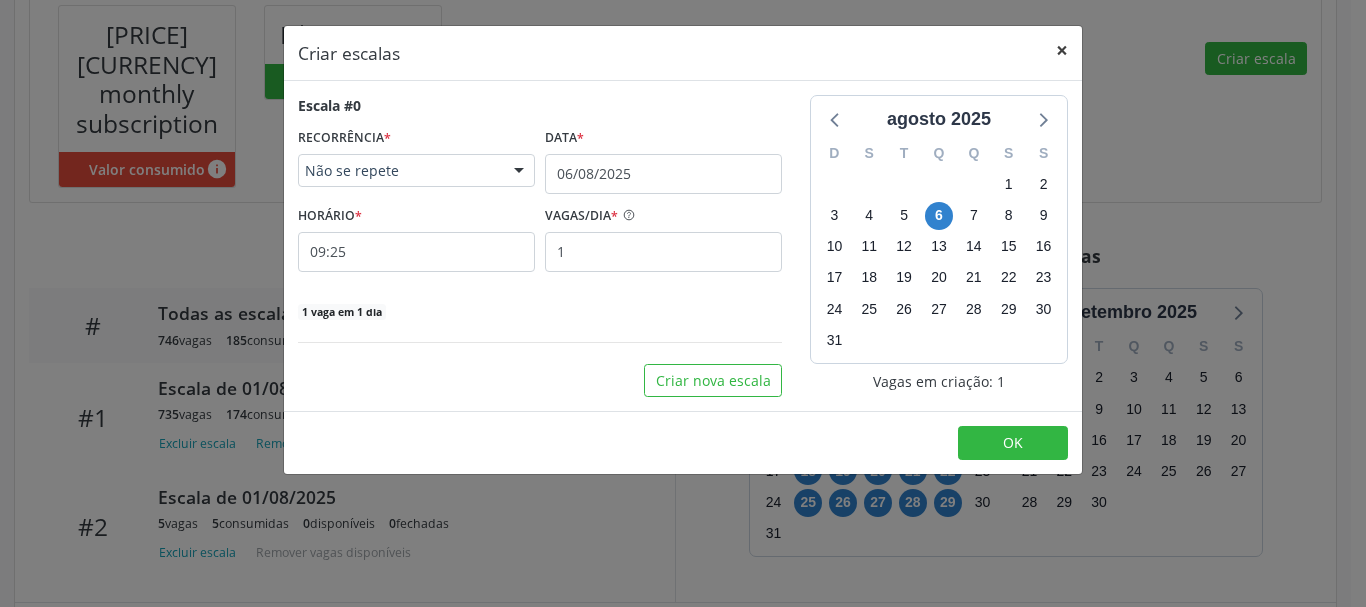 click on "×" at bounding box center [1062, 50] 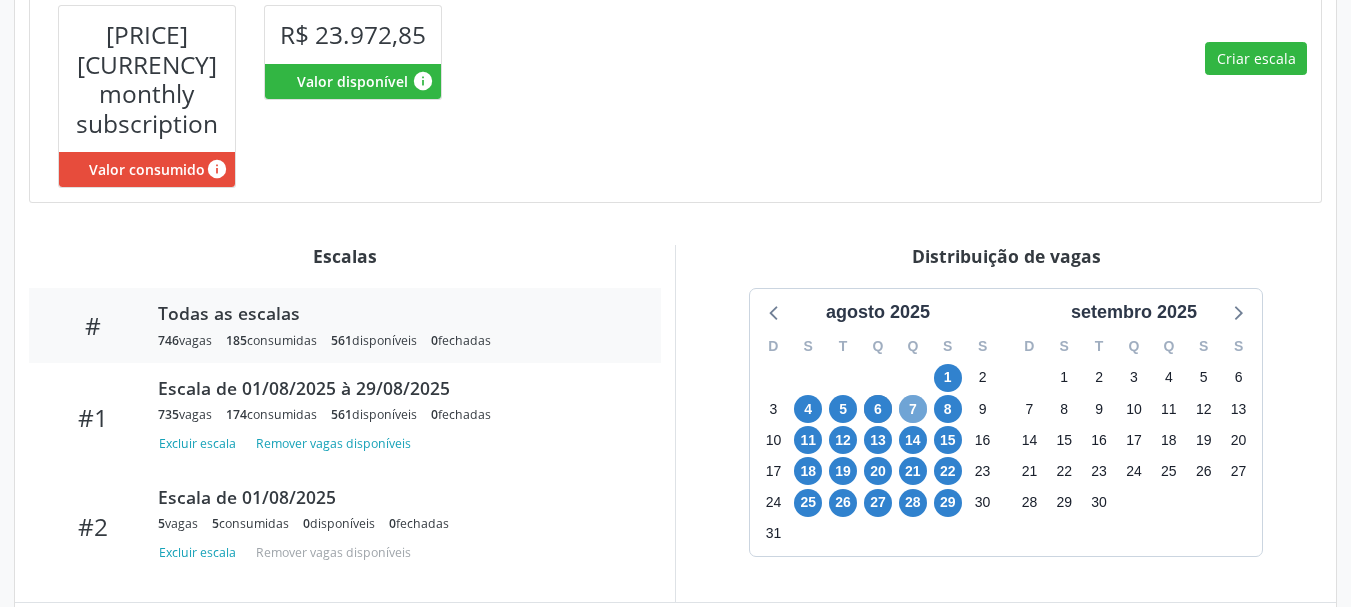 click on "7" at bounding box center [913, 409] 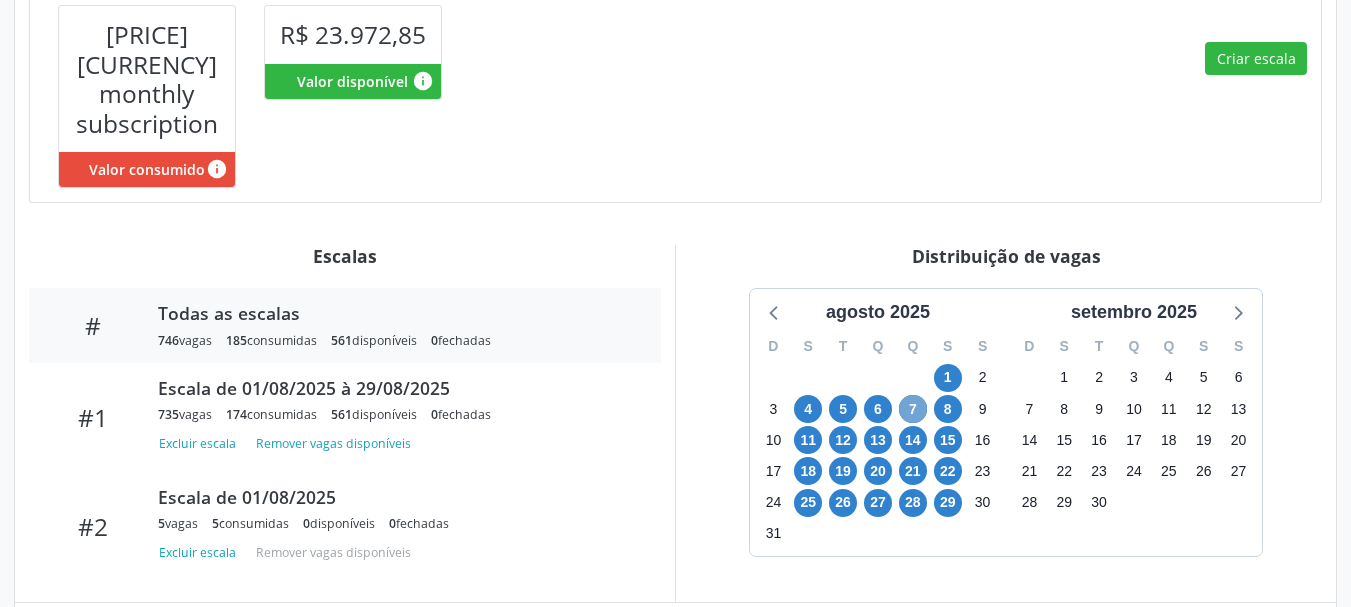 click on "7" at bounding box center [913, 409] 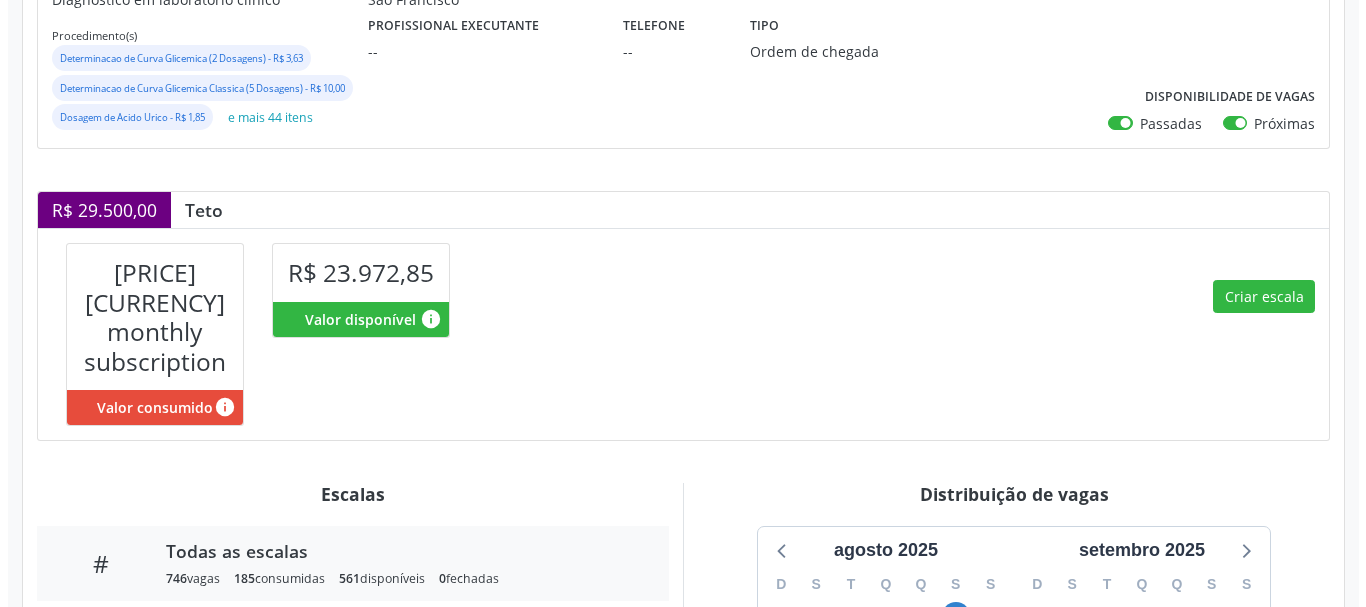 scroll, scrollTop: 345, scrollLeft: 0, axis: vertical 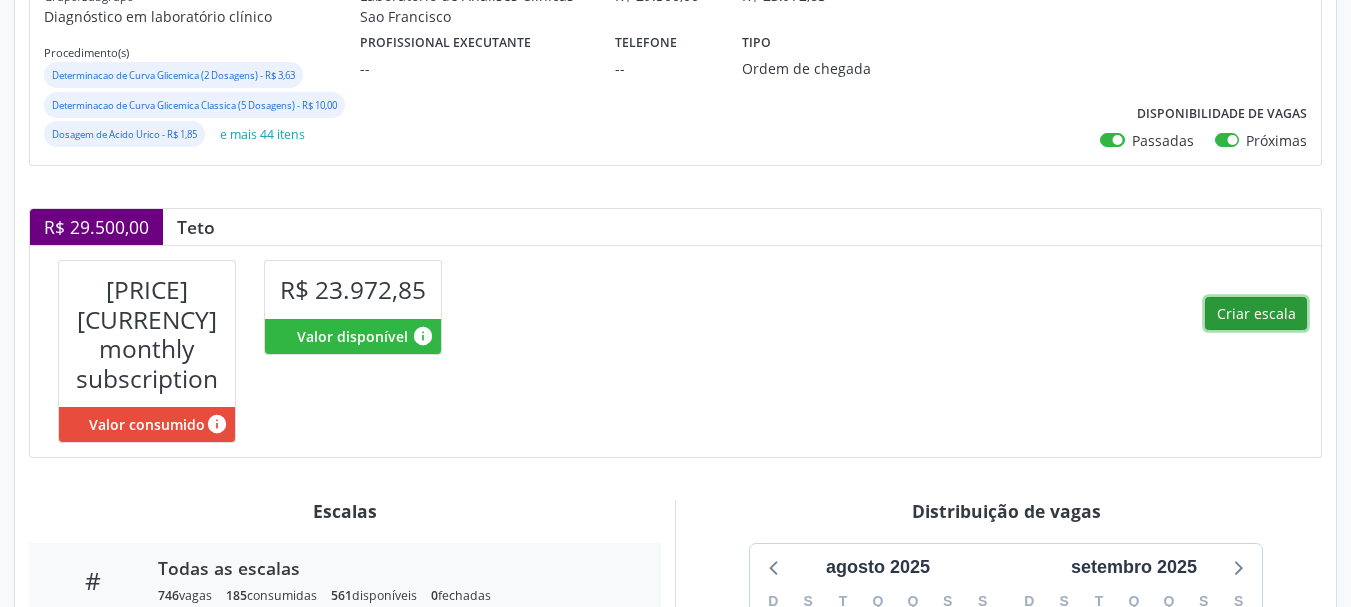 click on "Criar escala" at bounding box center (1256, 314) 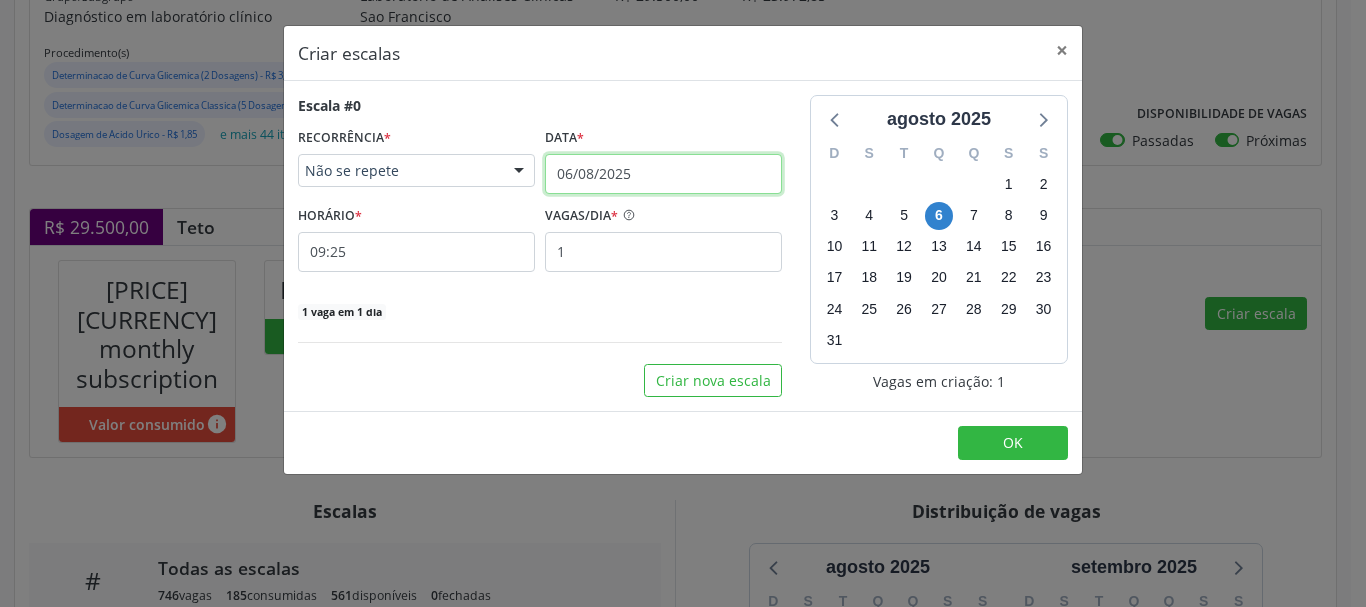 click on "06/08/2025" at bounding box center (663, 174) 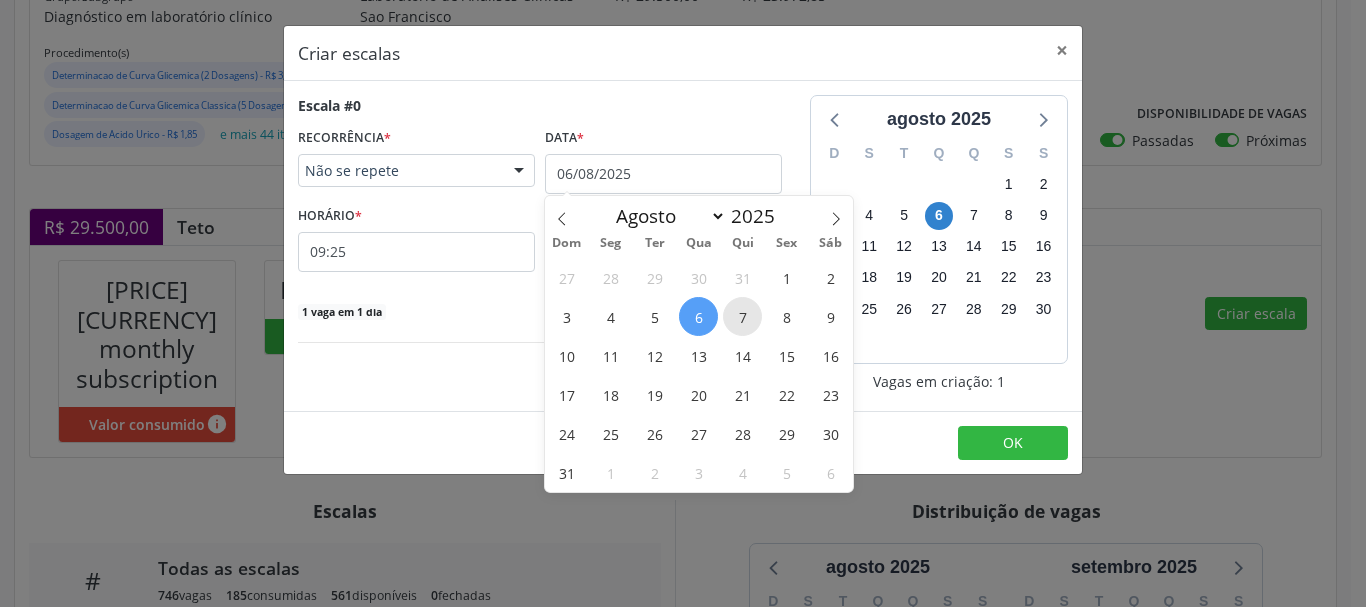 click on "7" at bounding box center [742, 316] 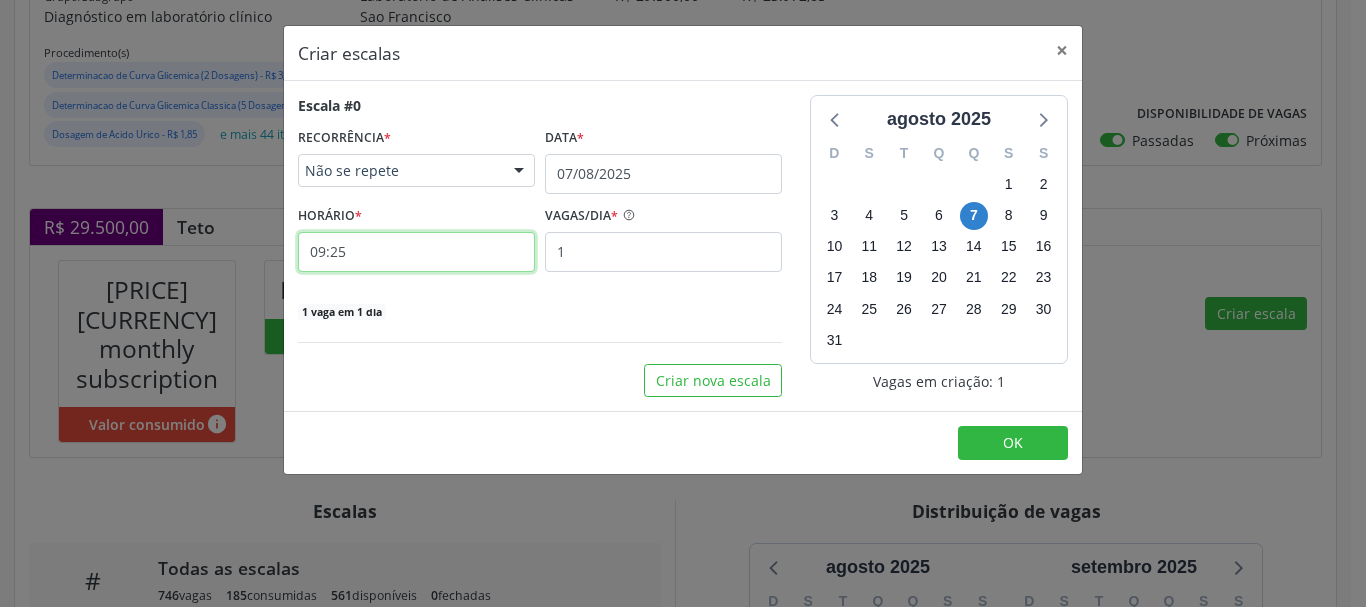 click on "09:25" at bounding box center (416, 252) 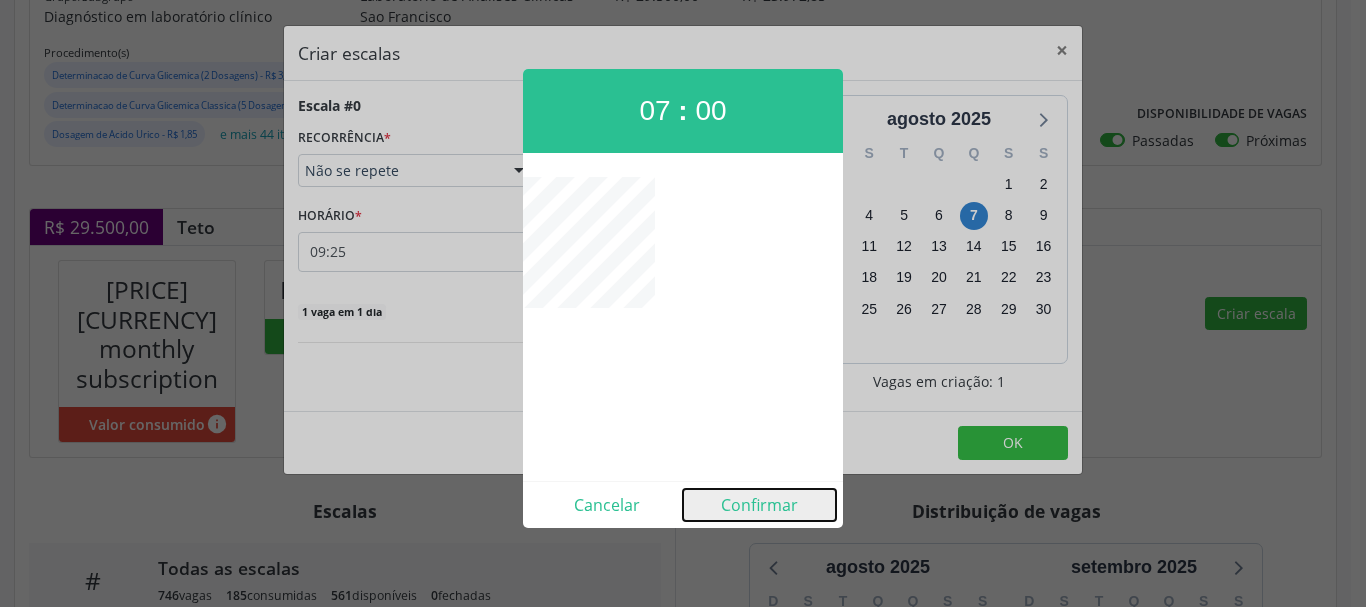 click on "Confirmar" at bounding box center (759, 505) 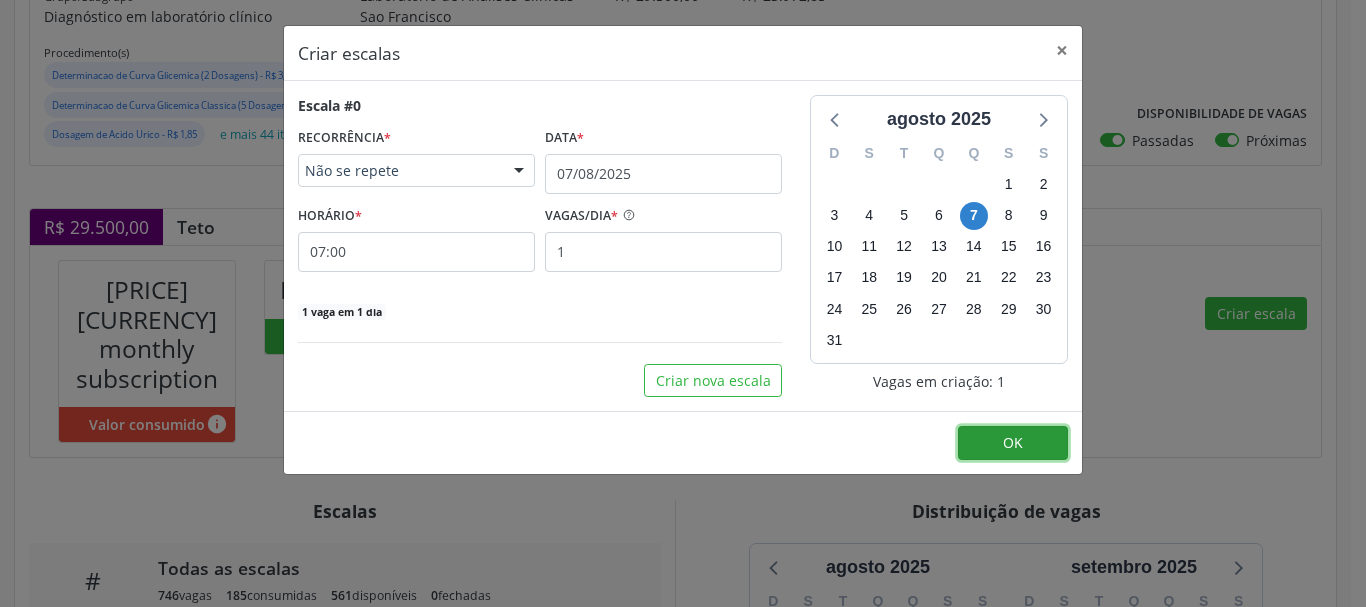 click on "OK" at bounding box center (1013, 443) 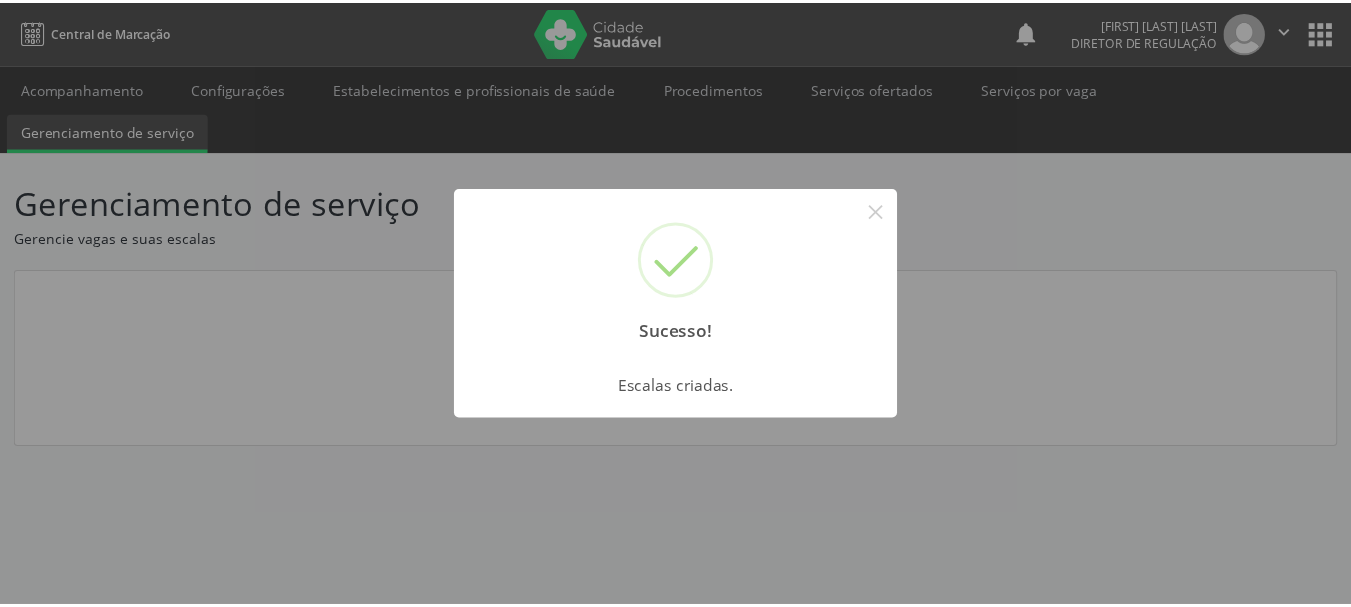scroll, scrollTop: 0, scrollLeft: 0, axis: both 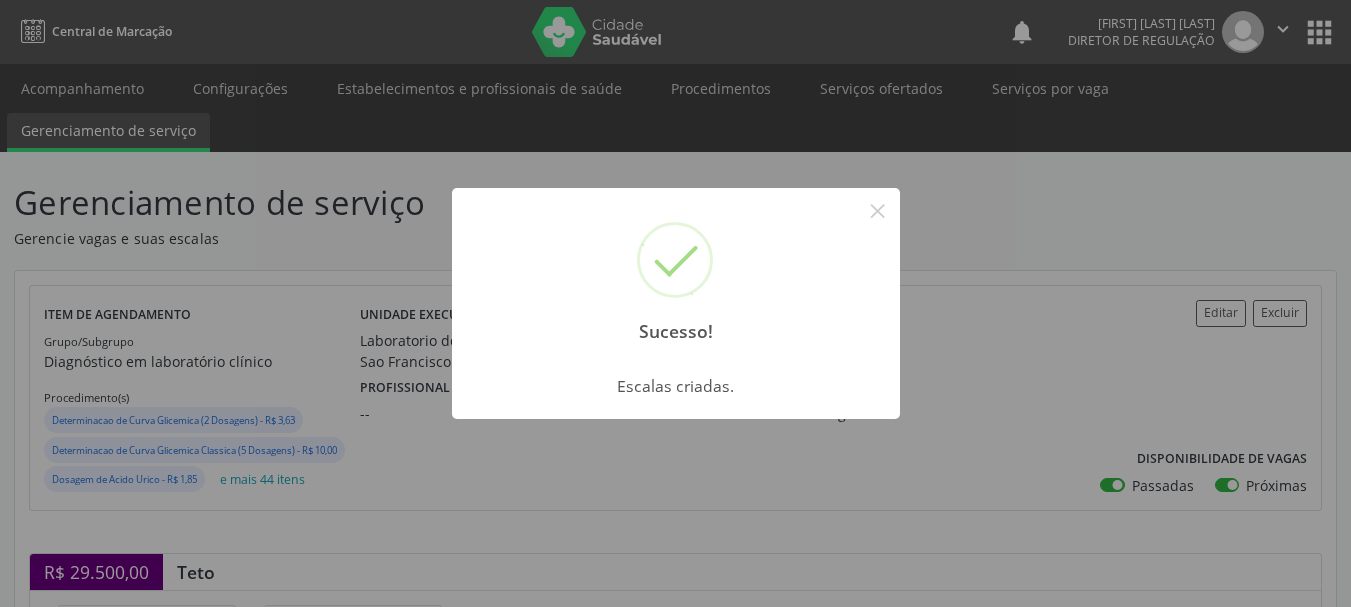 click on "Sucesso! ×" at bounding box center (676, 274) 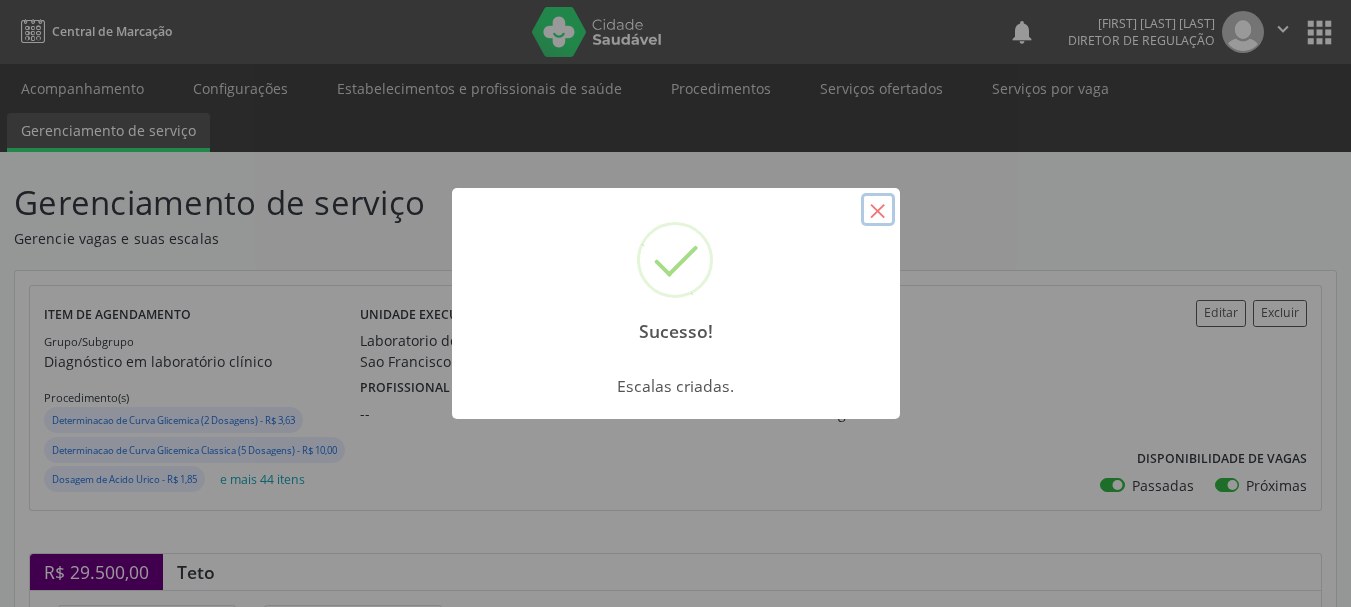 click on "×" at bounding box center [878, 210] 